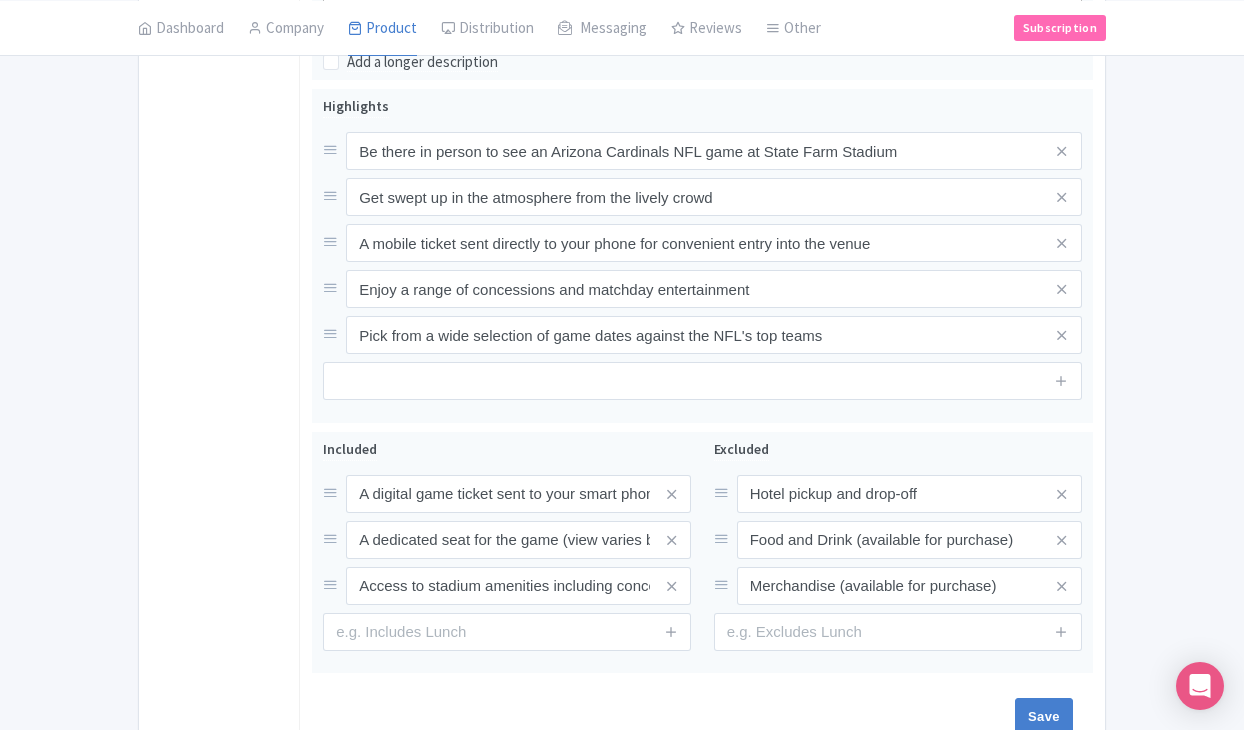 scroll, scrollTop: 844, scrollLeft: 0, axis: vertical 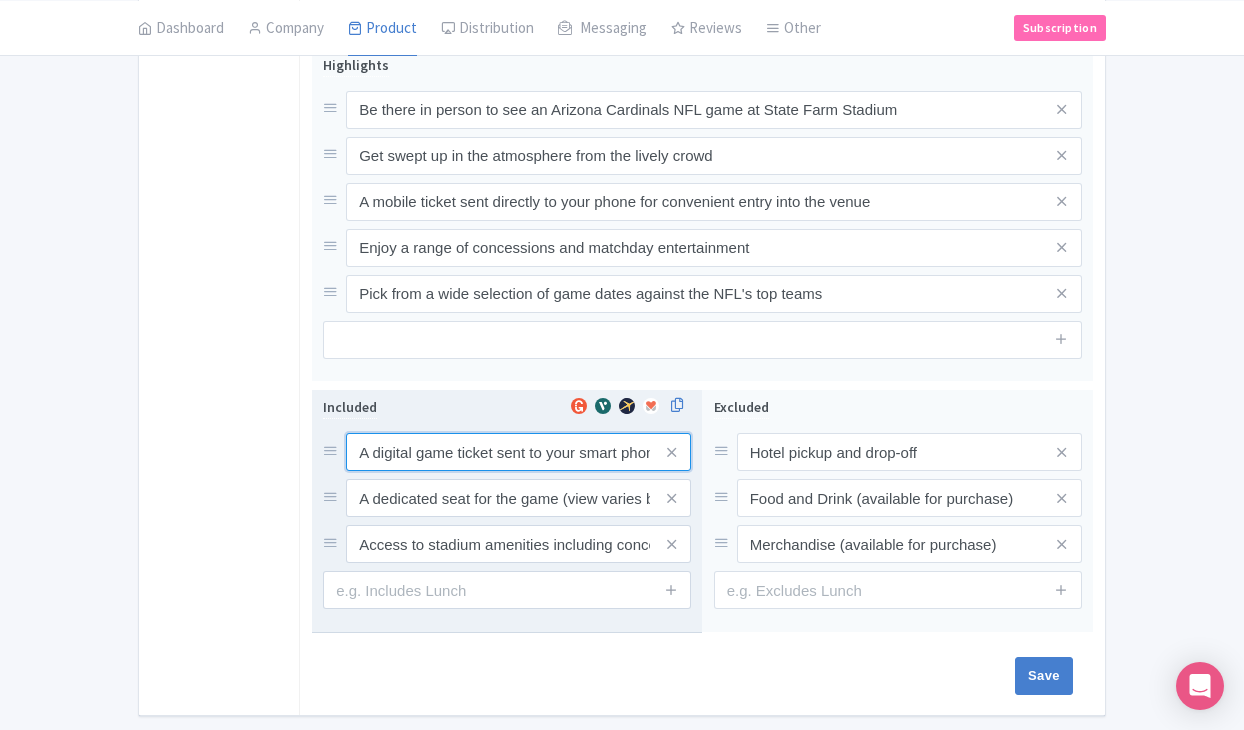 click on "A digital game ticket sent to your smart phone" at bounding box center [518, 452] 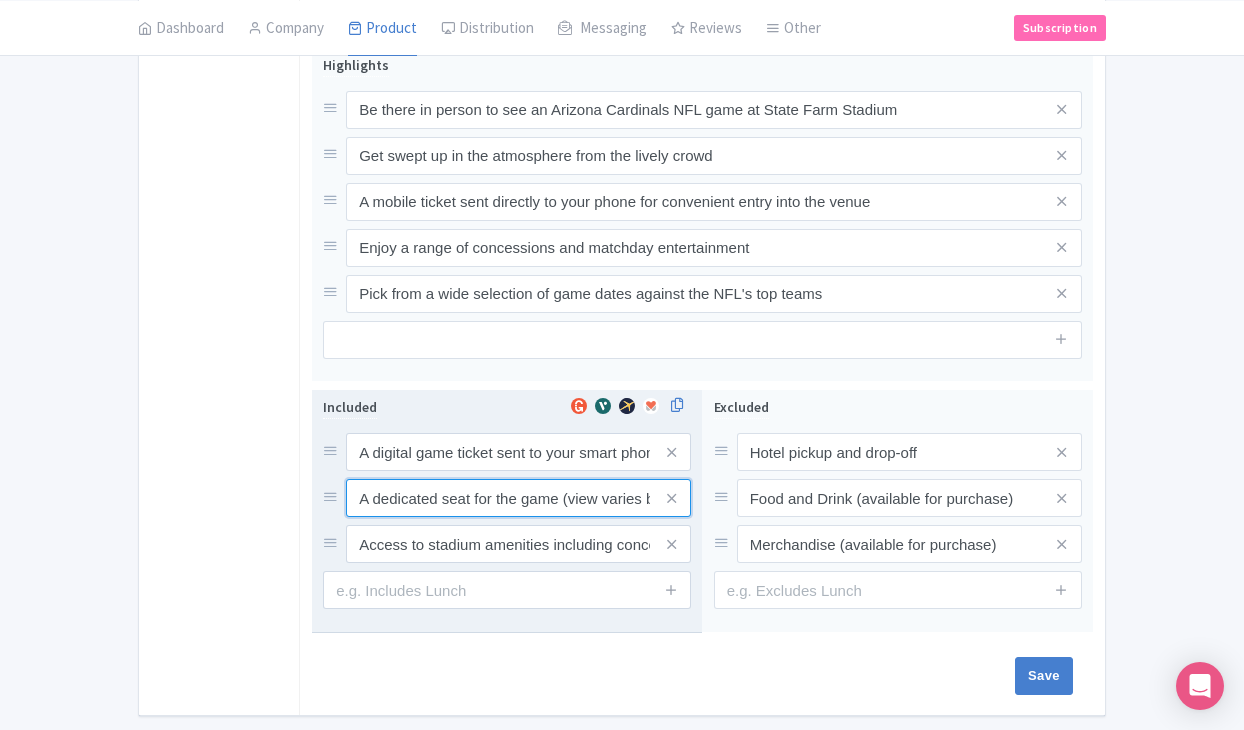 click on "A dedicated seat for the game (view varies by seat category)" at bounding box center (518, 452) 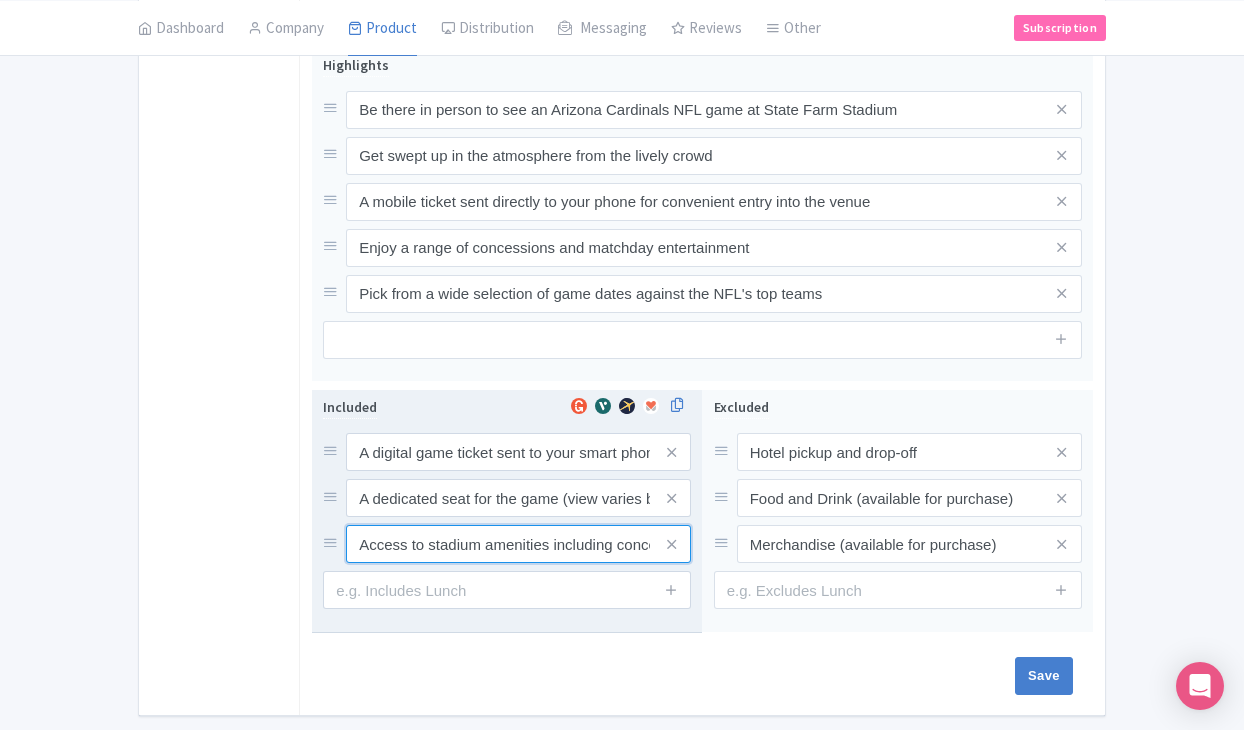 click on "Access to stadium amenities including concessions and matchday activations" at bounding box center [518, 452] 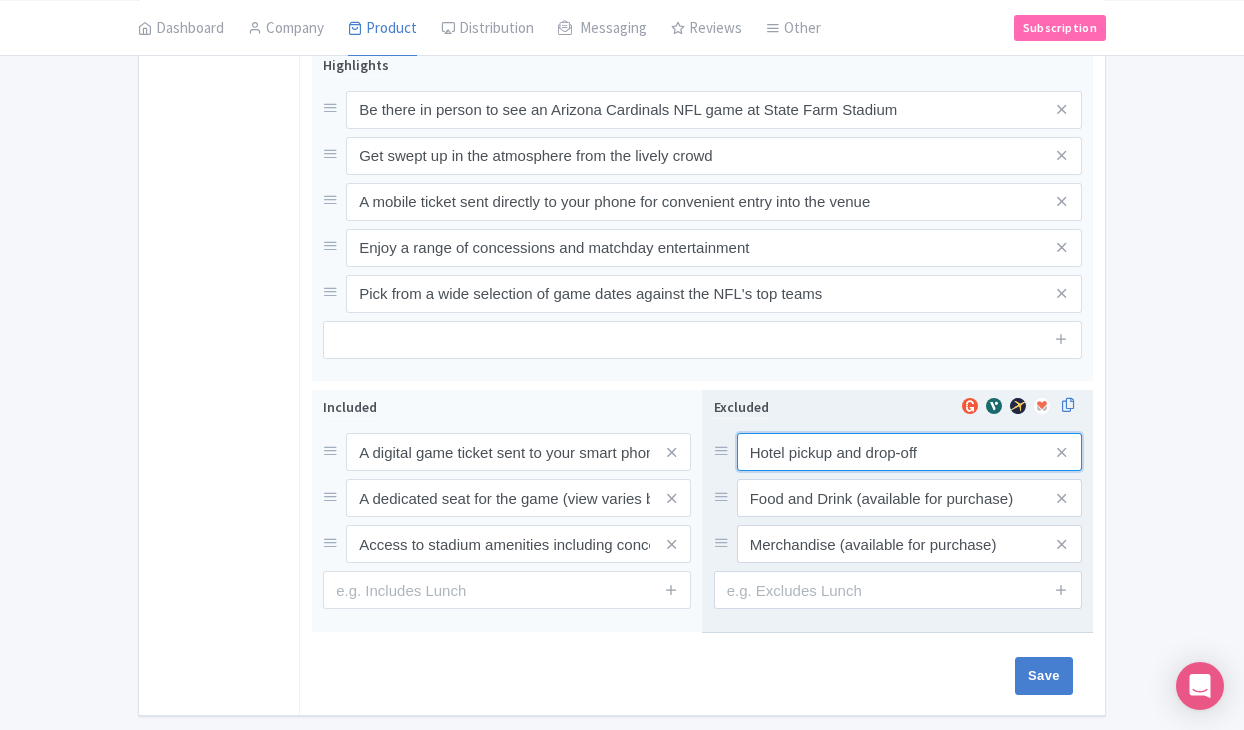 click on "Hotel pickup and drop-off" at bounding box center [909, 452] 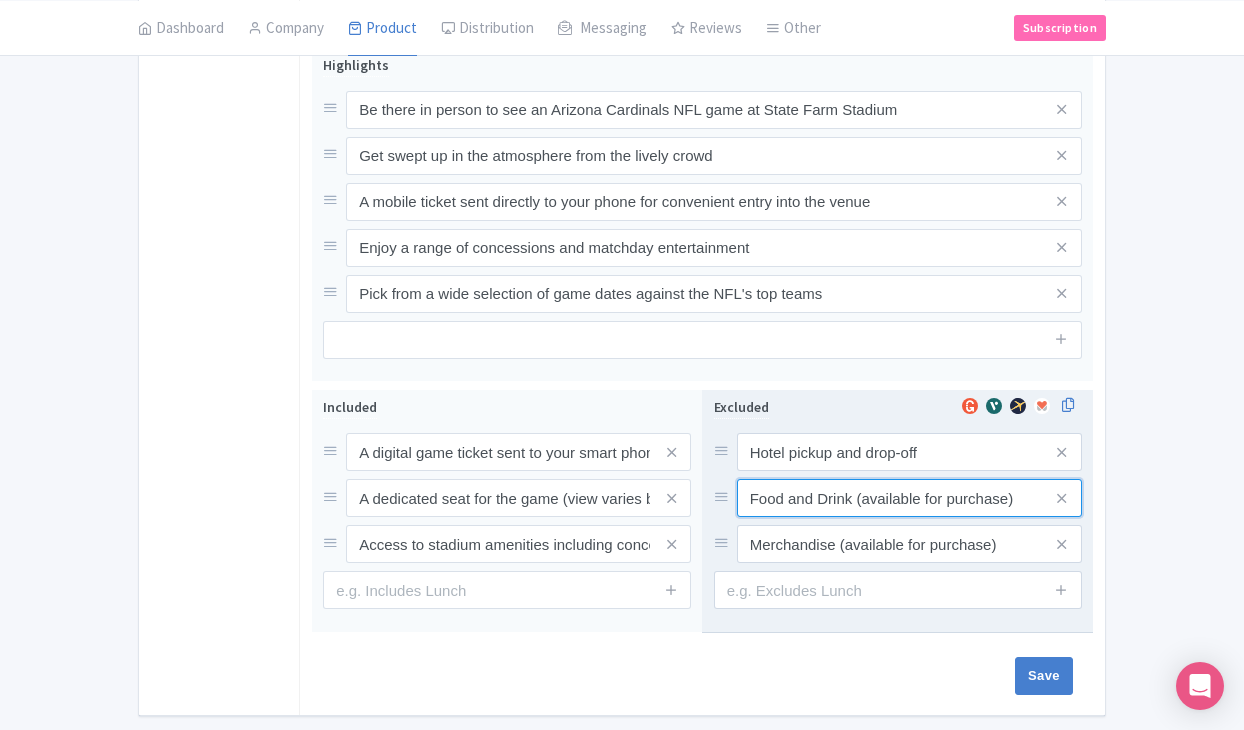 click on "Food and Drink (available for purchase)" at bounding box center (909, 452) 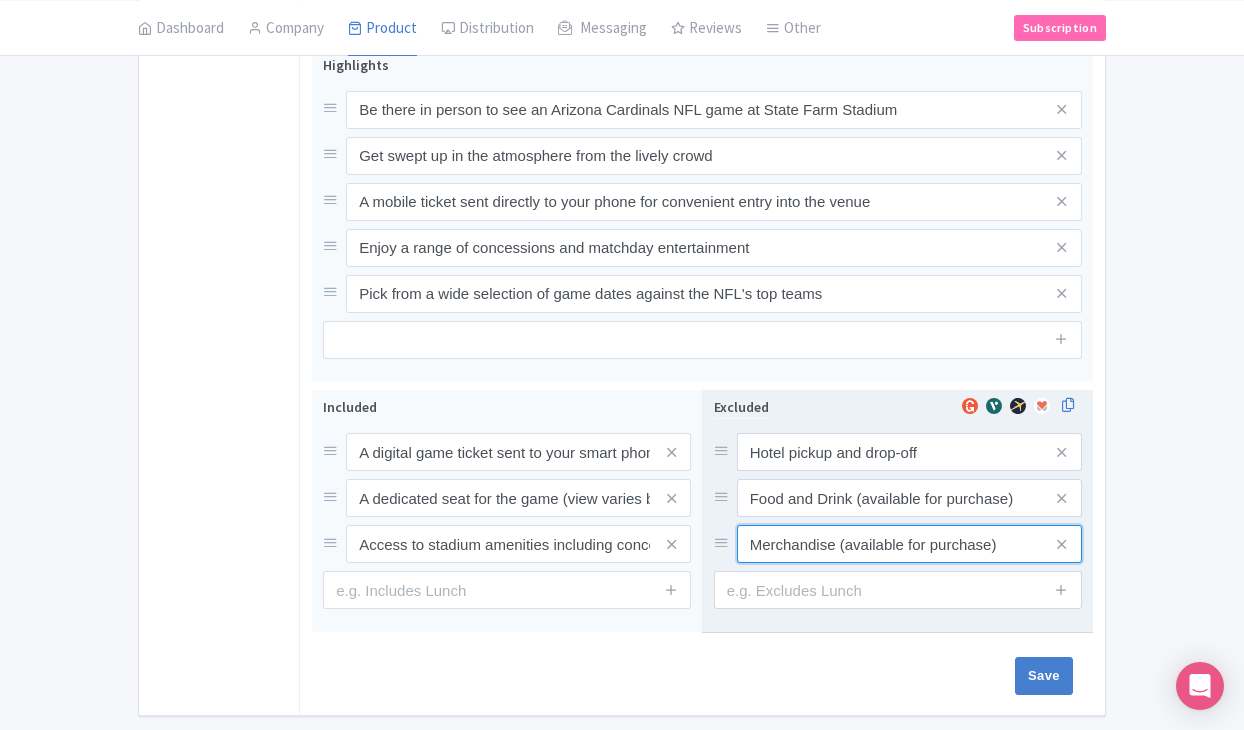 click on "Merchandise (available for purchase)" at bounding box center (909, 452) 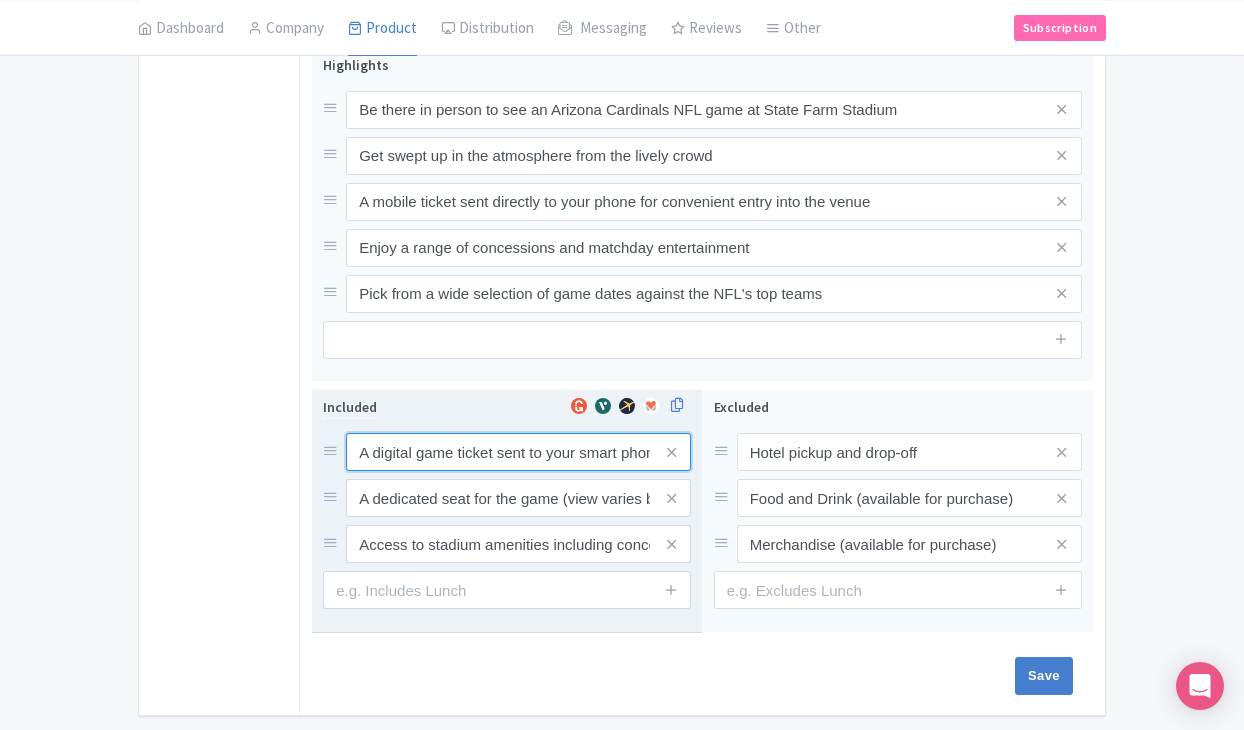 click on "A digital game ticket sent to your smart phone" at bounding box center (518, 452) 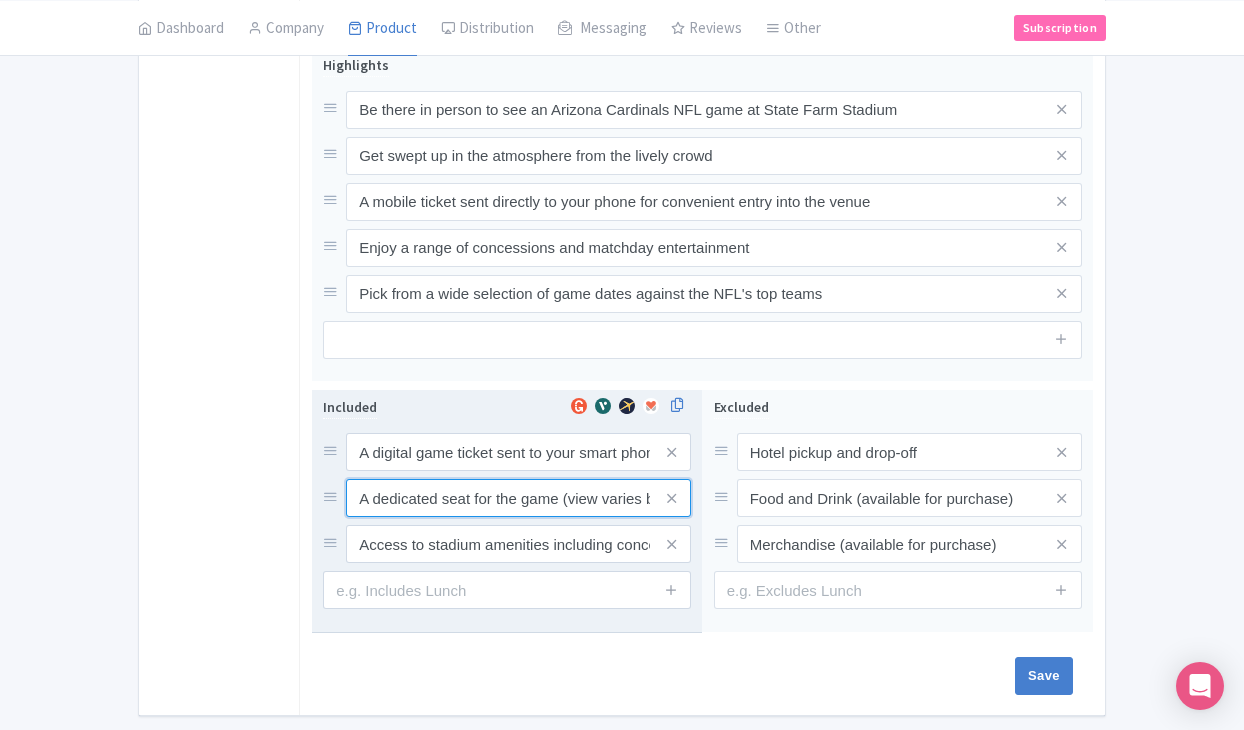 click on "A dedicated seat for the game (view varies by seat category)" at bounding box center [518, 452] 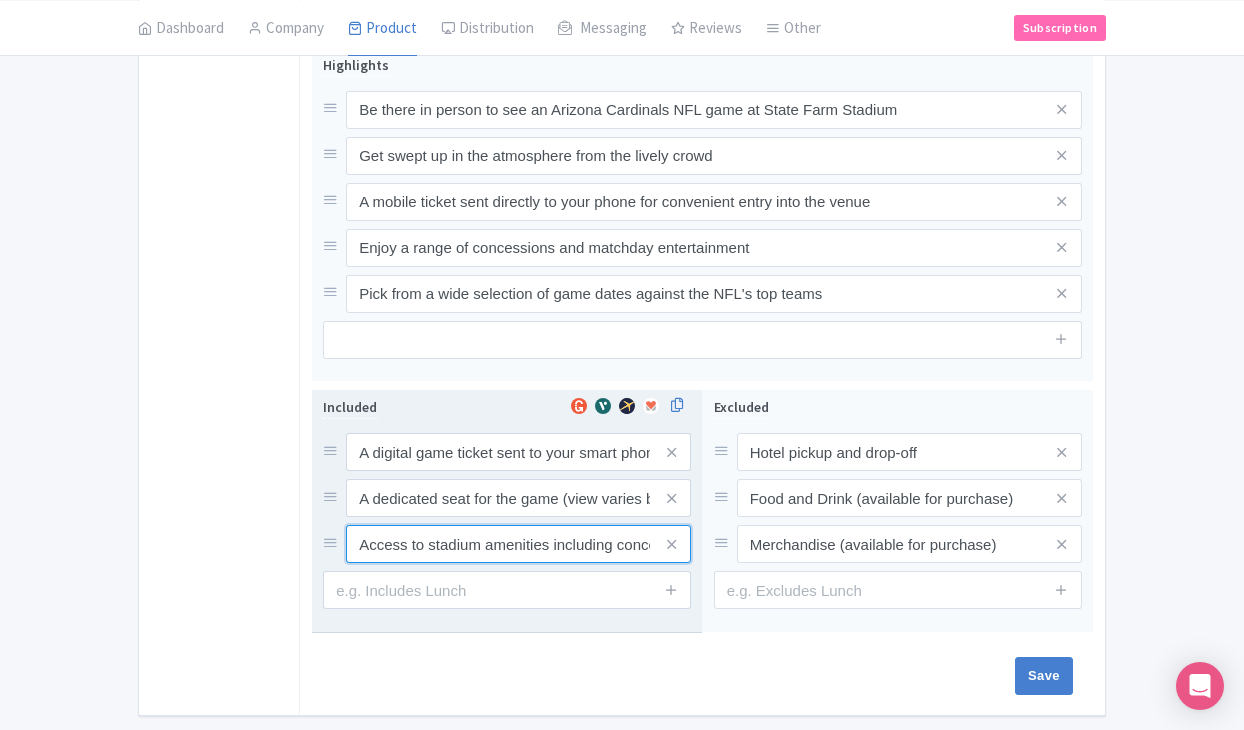 click on "Access to stadium amenities including concessions and matchday activations" at bounding box center [518, 452] 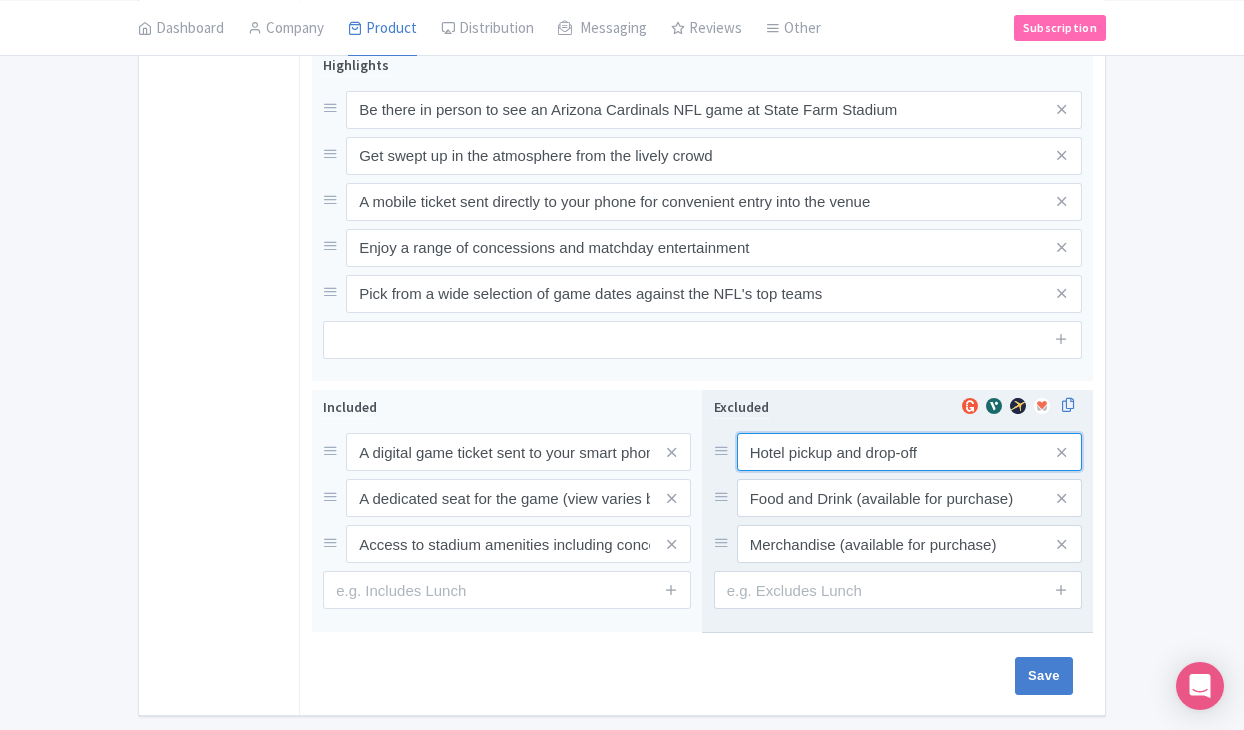 click on "Hotel pickup and drop-off" at bounding box center (909, 452) 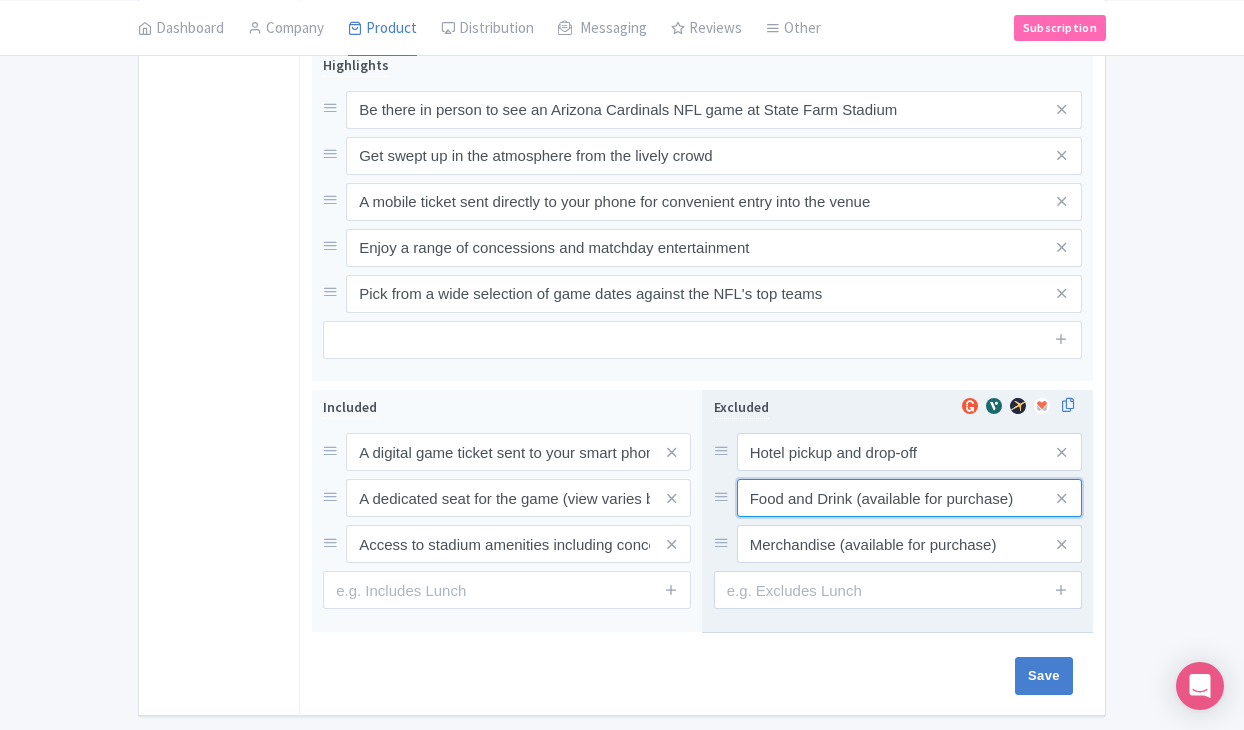 click on "Food and Drink (available for purchase)" at bounding box center (909, 452) 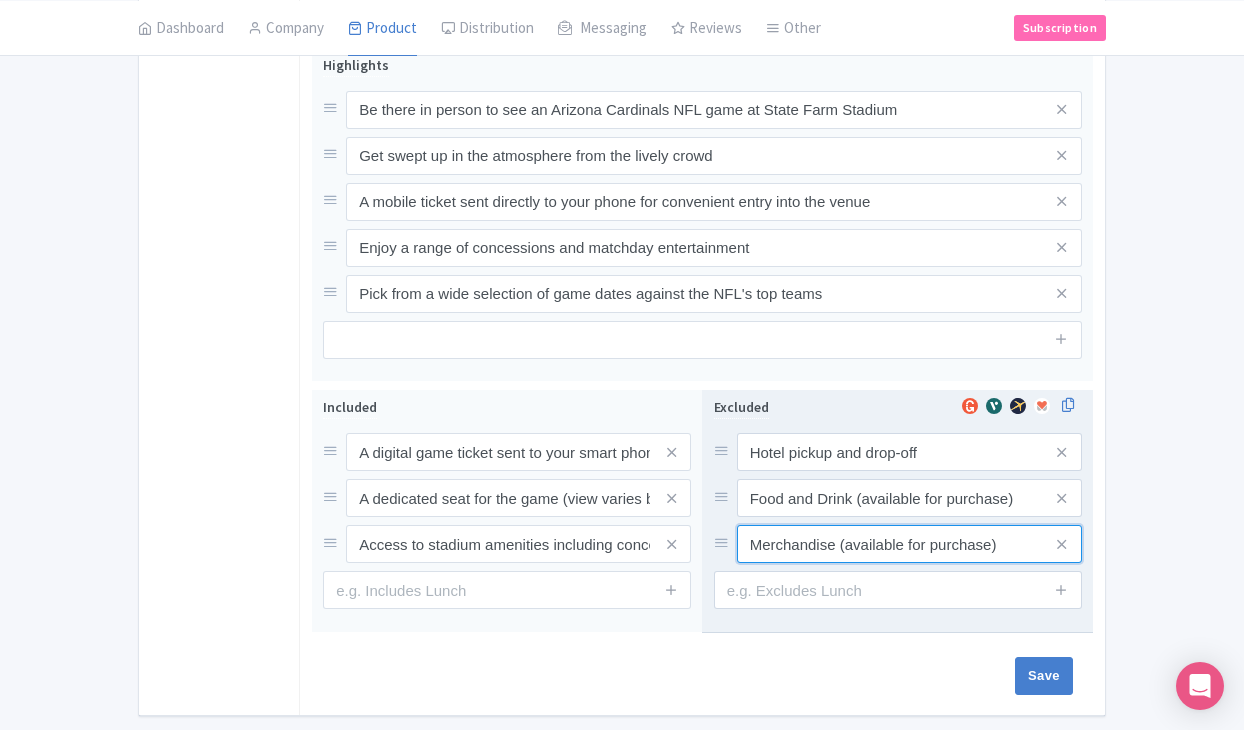 click on "Merchandise (available for purchase)" at bounding box center (909, 452) 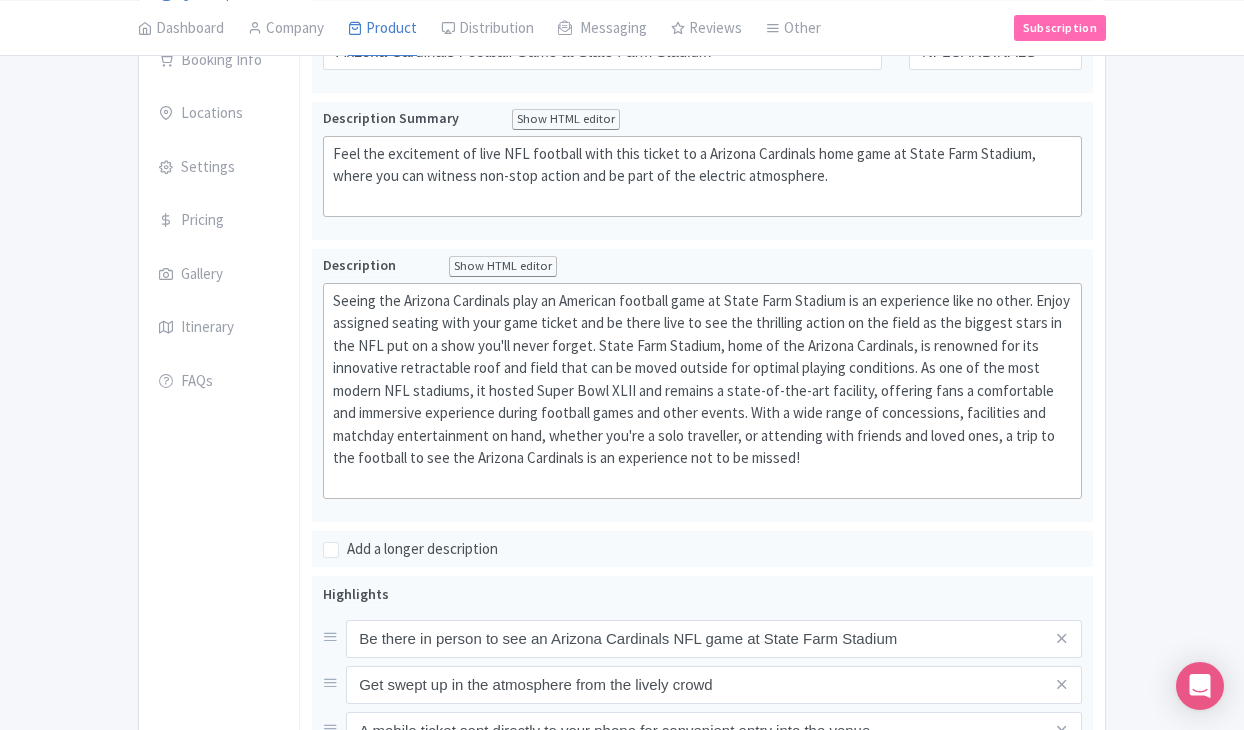 scroll, scrollTop: 309, scrollLeft: 0, axis: vertical 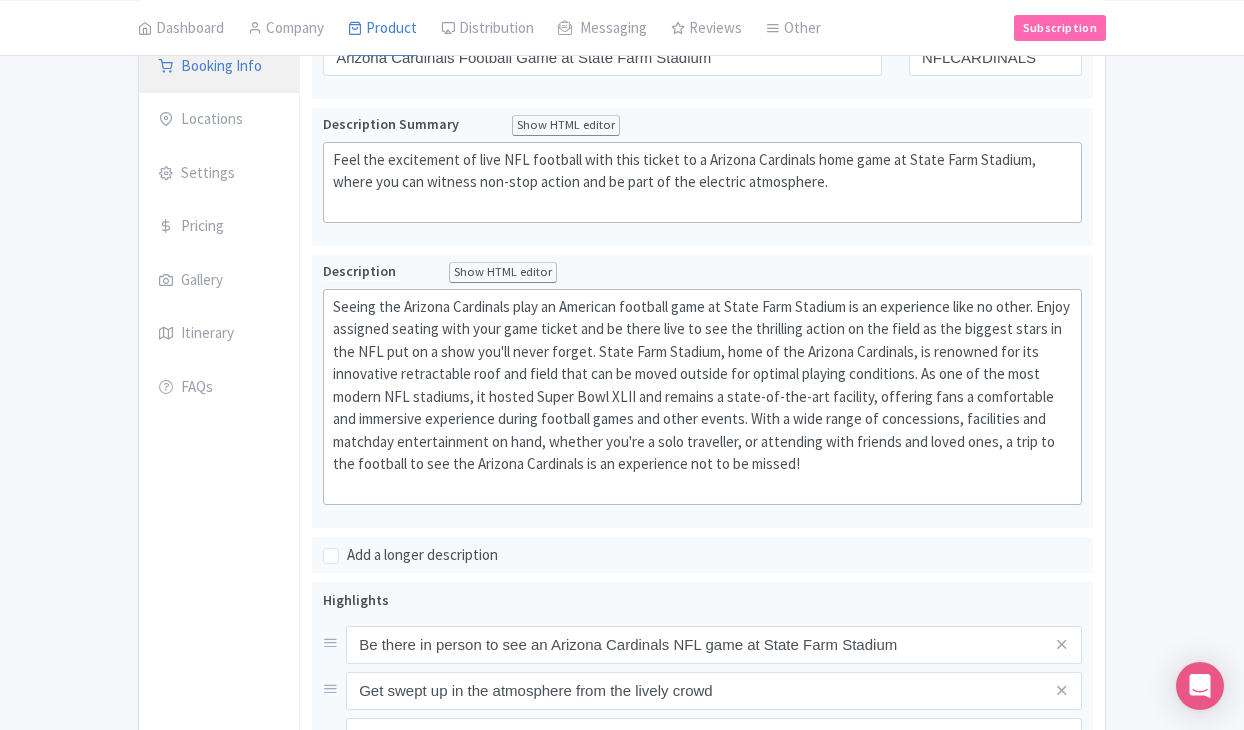 click on "Booking Info" at bounding box center [219, 67] 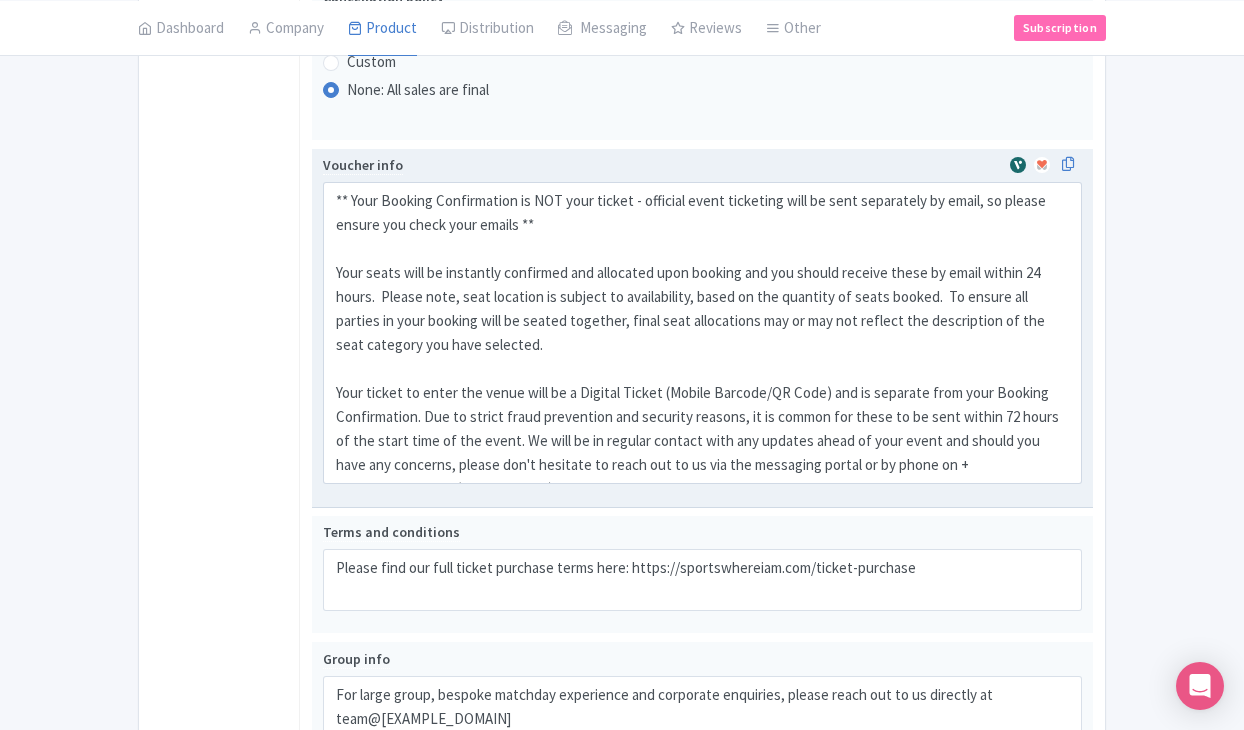 scroll, scrollTop: 1261, scrollLeft: 0, axis: vertical 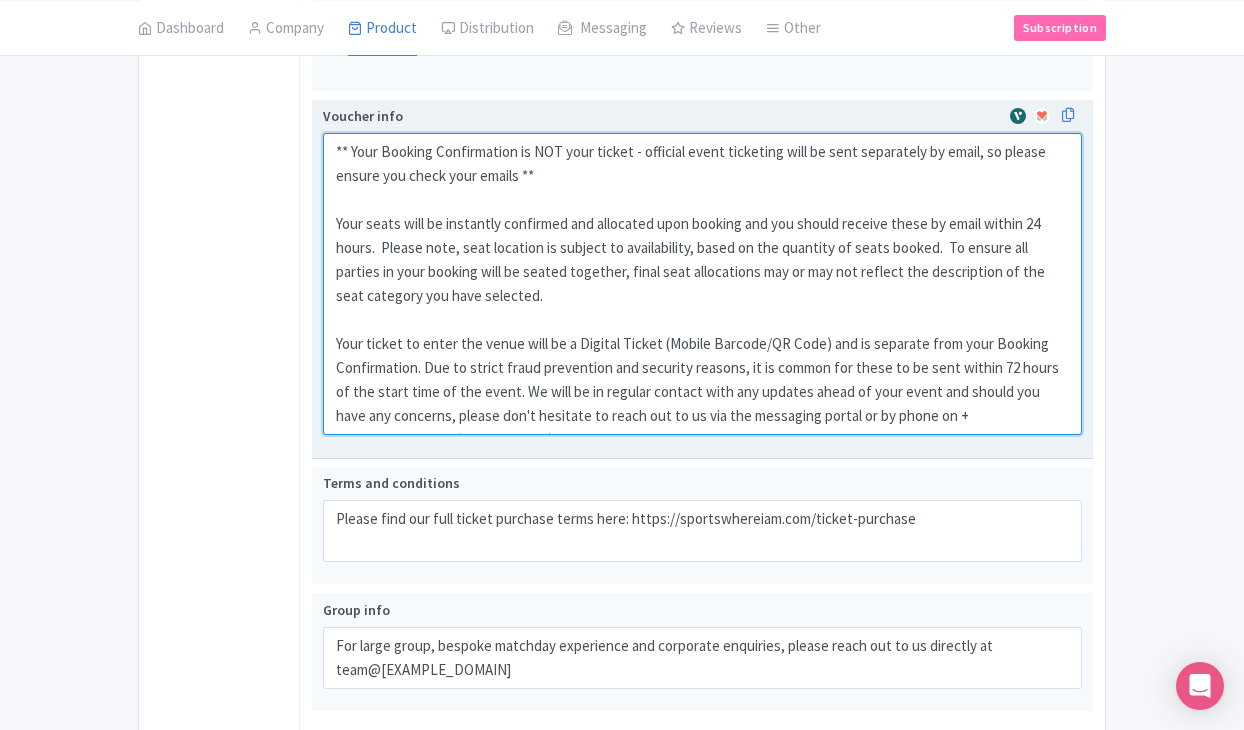drag, startPoint x: 330, startPoint y: 141, endPoint x: 835, endPoint y: 424, distance: 578.8903 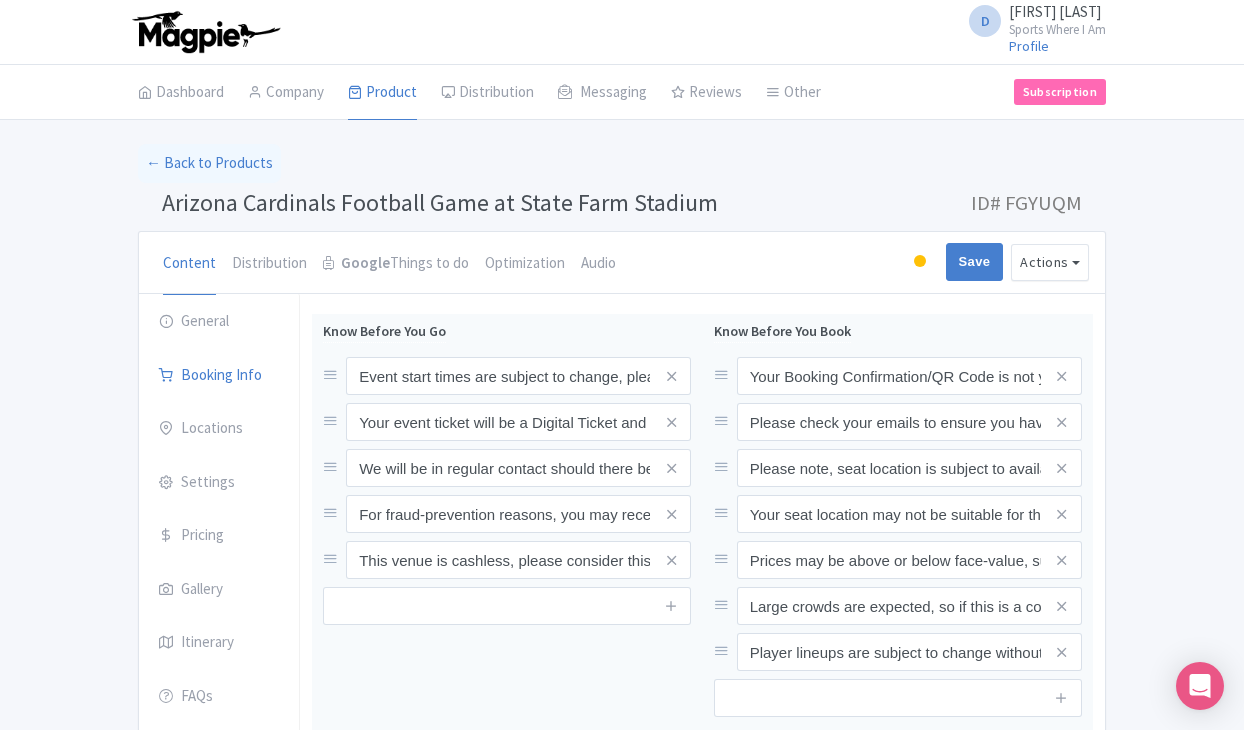 scroll, scrollTop: 0, scrollLeft: 0, axis: both 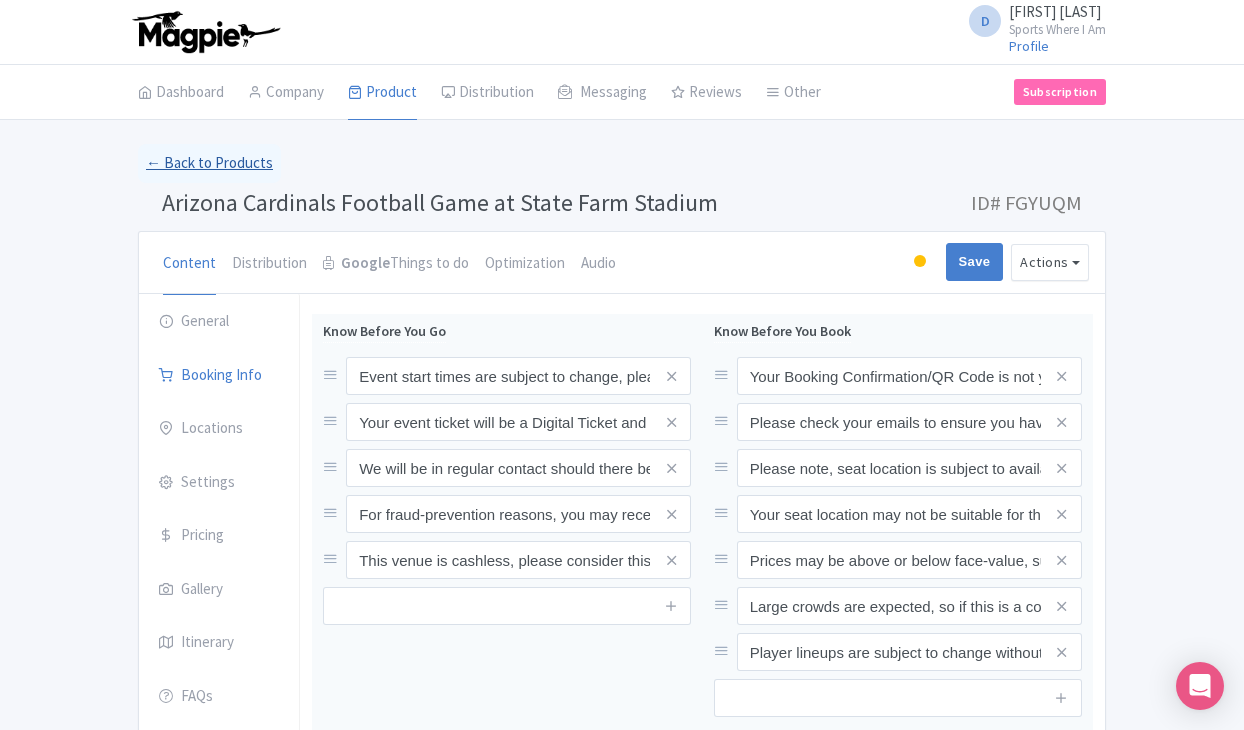 click on "← Back to Products" at bounding box center [209, 163] 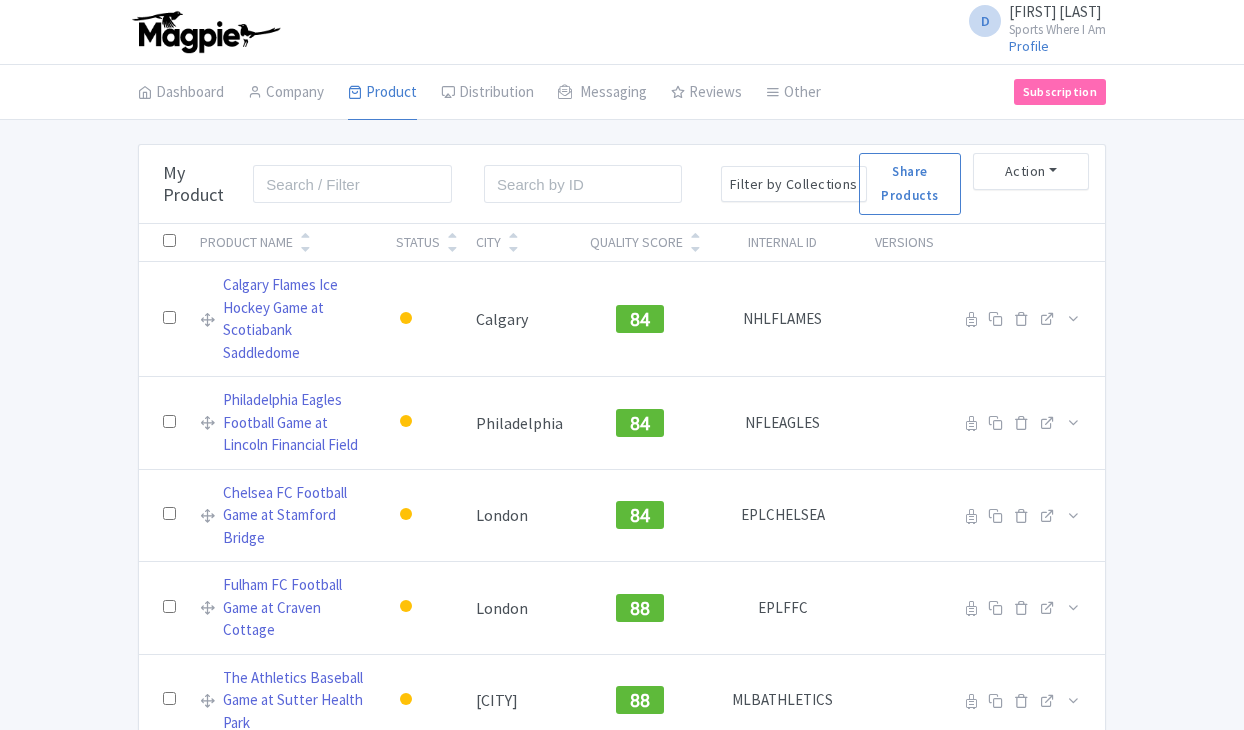 click at bounding box center (352, 184) 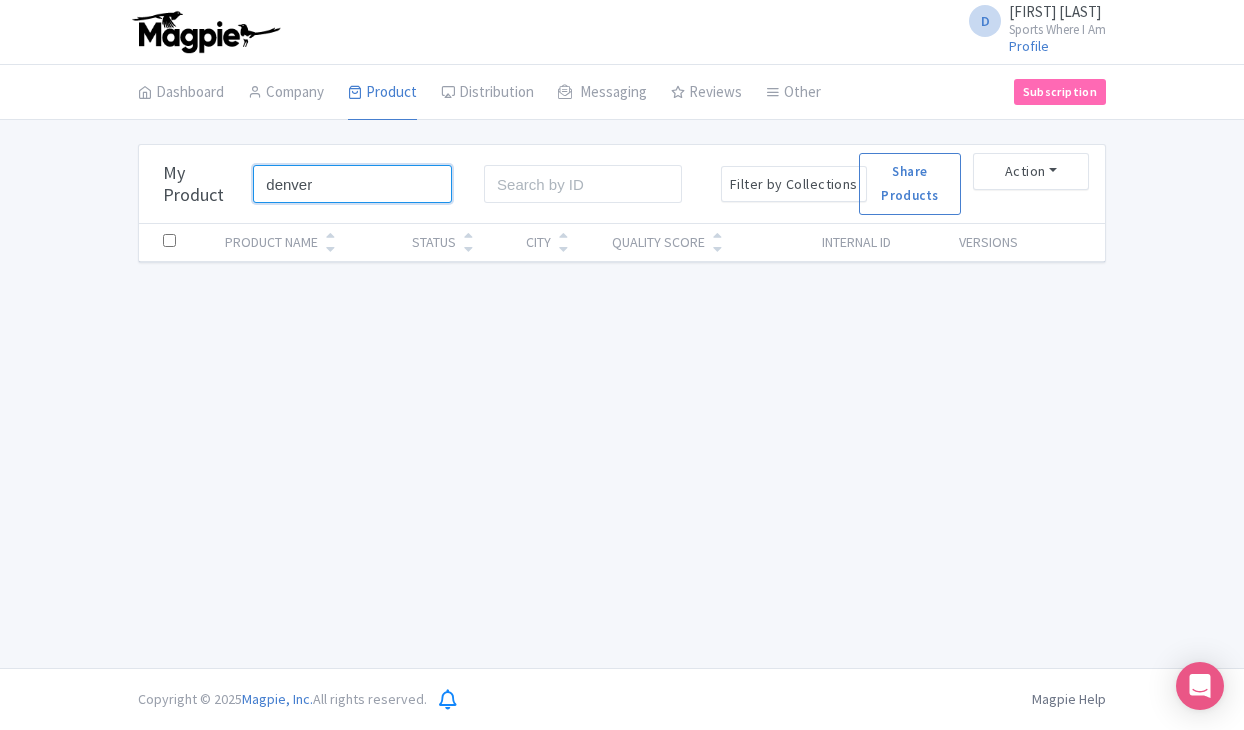 type on "Denver" 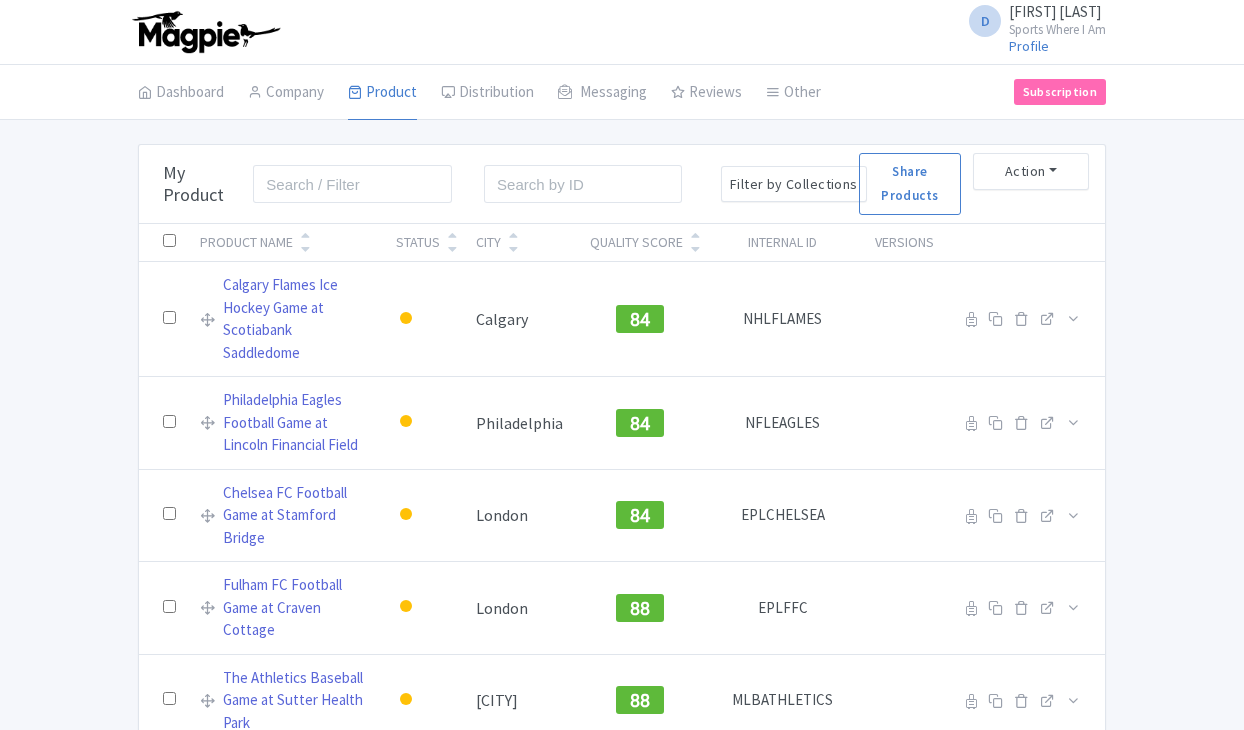 scroll, scrollTop: 0, scrollLeft: 0, axis: both 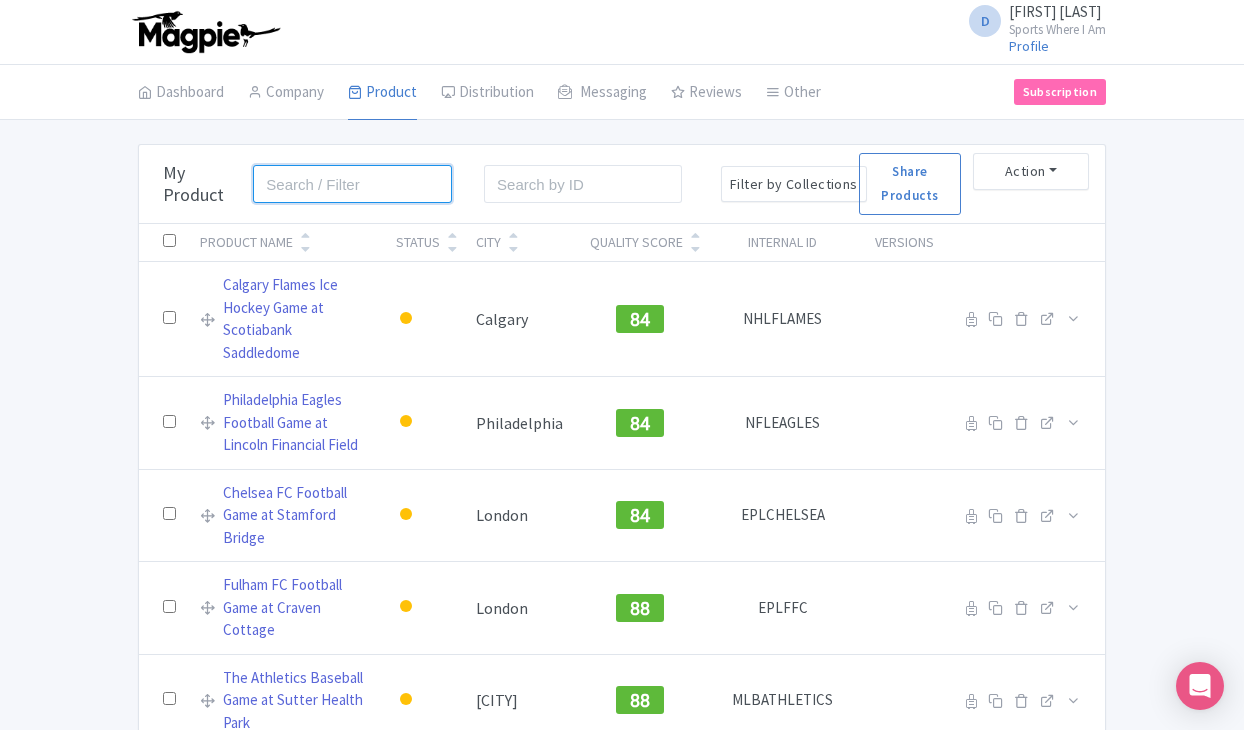 click at bounding box center (352, 184) 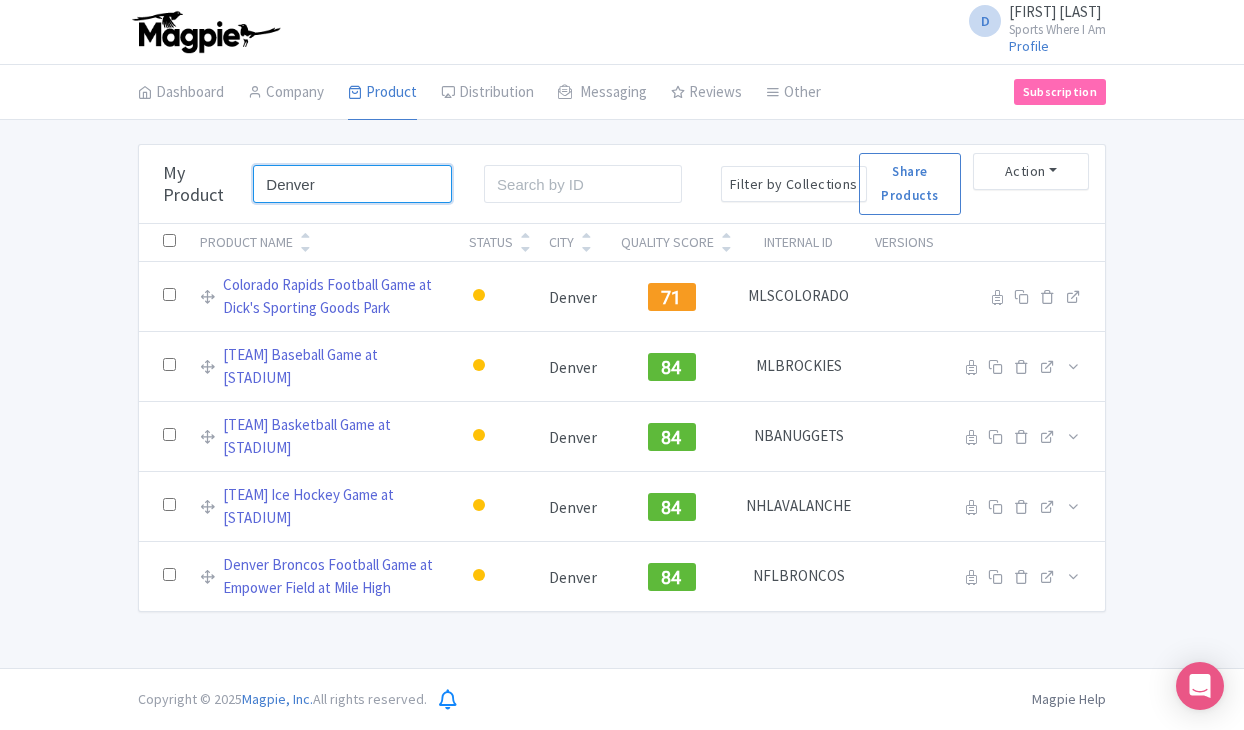 type on "Denver" 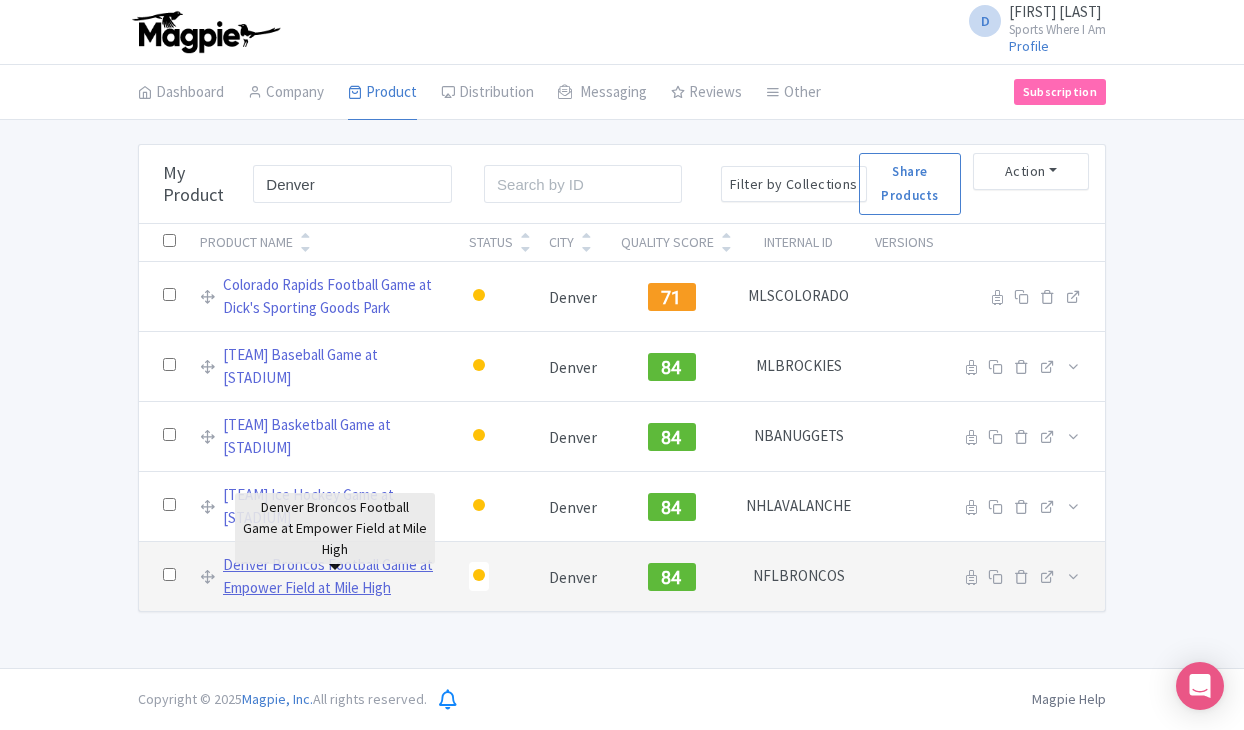 drag, startPoint x: 300, startPoint y: 217, endPoint x: 251, endPoint y: 585, distance: 371.2479 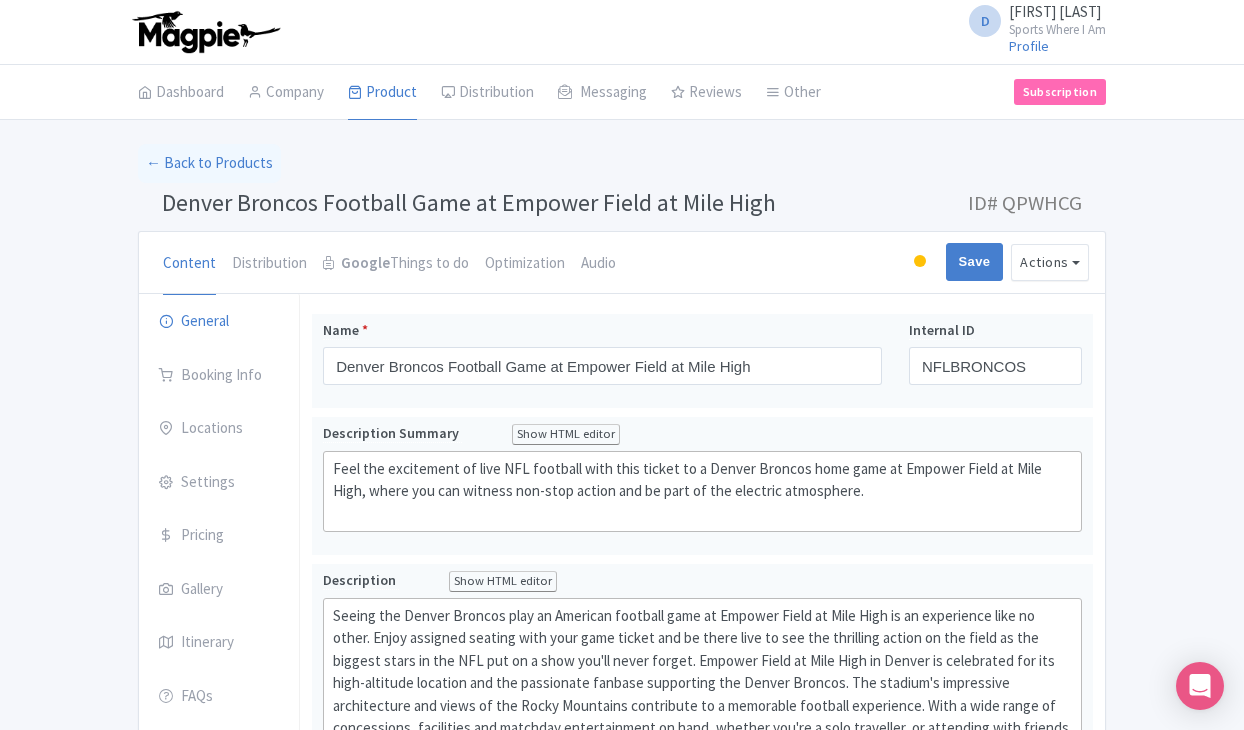 scroll, scrollTop: 0, scrollLeft: 0, axis: both 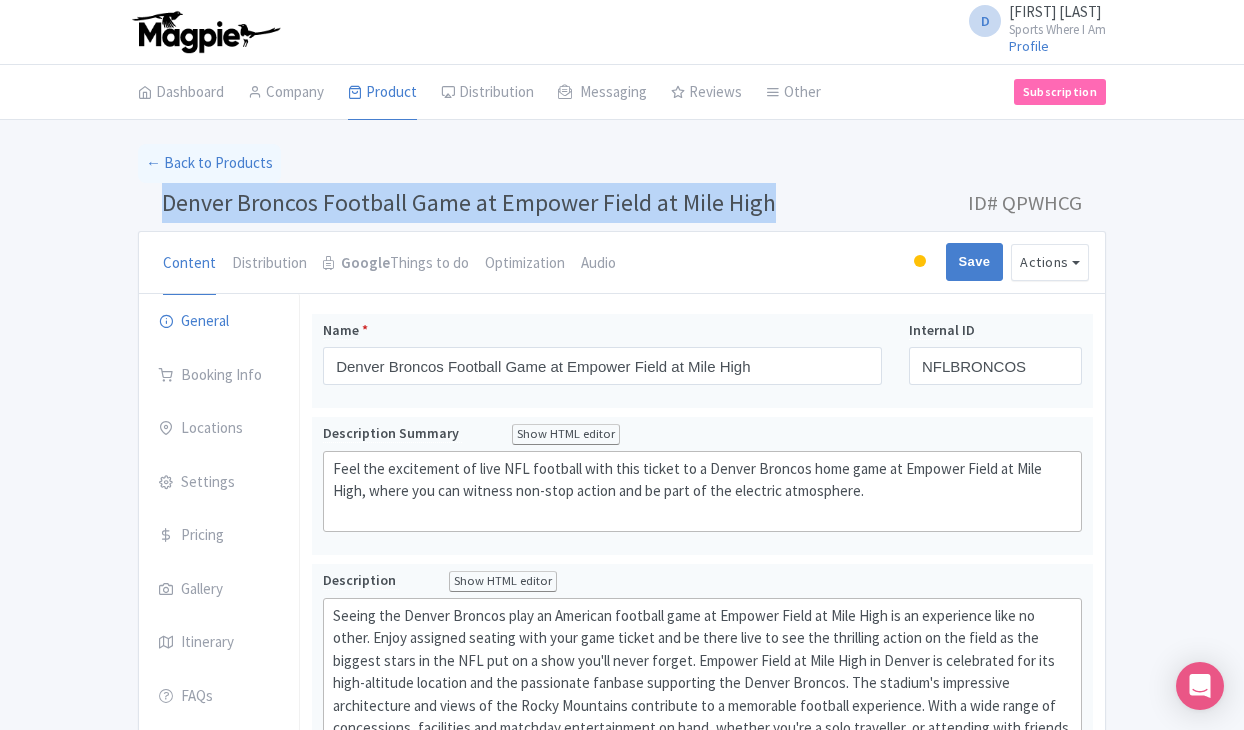 drag, startPoint x: 791, startPoint y: 202, endPoint x: 165, endPoint y: 202, distance: 626 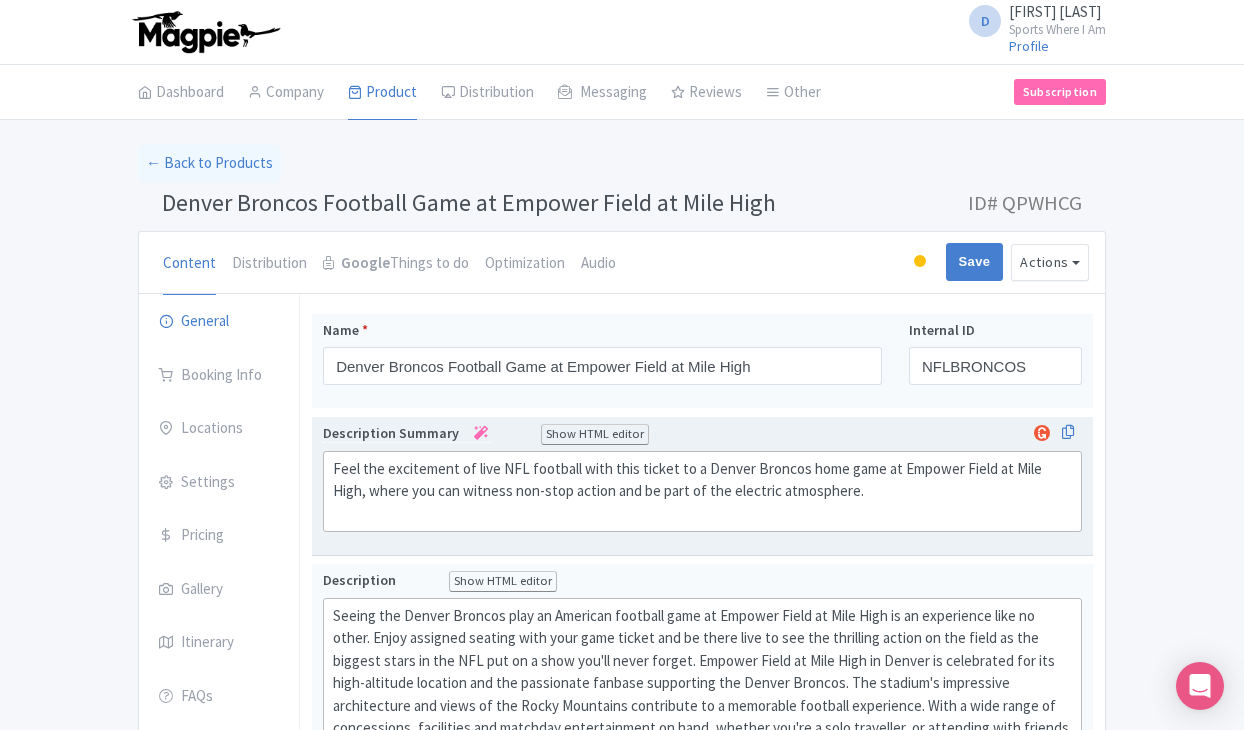click on "Feel the excitement of live NFL football with this ticket to a Denver Broncos home game at Empower Field at Mile High, where you can witness non-stop action and be part of the electric atmosphere." 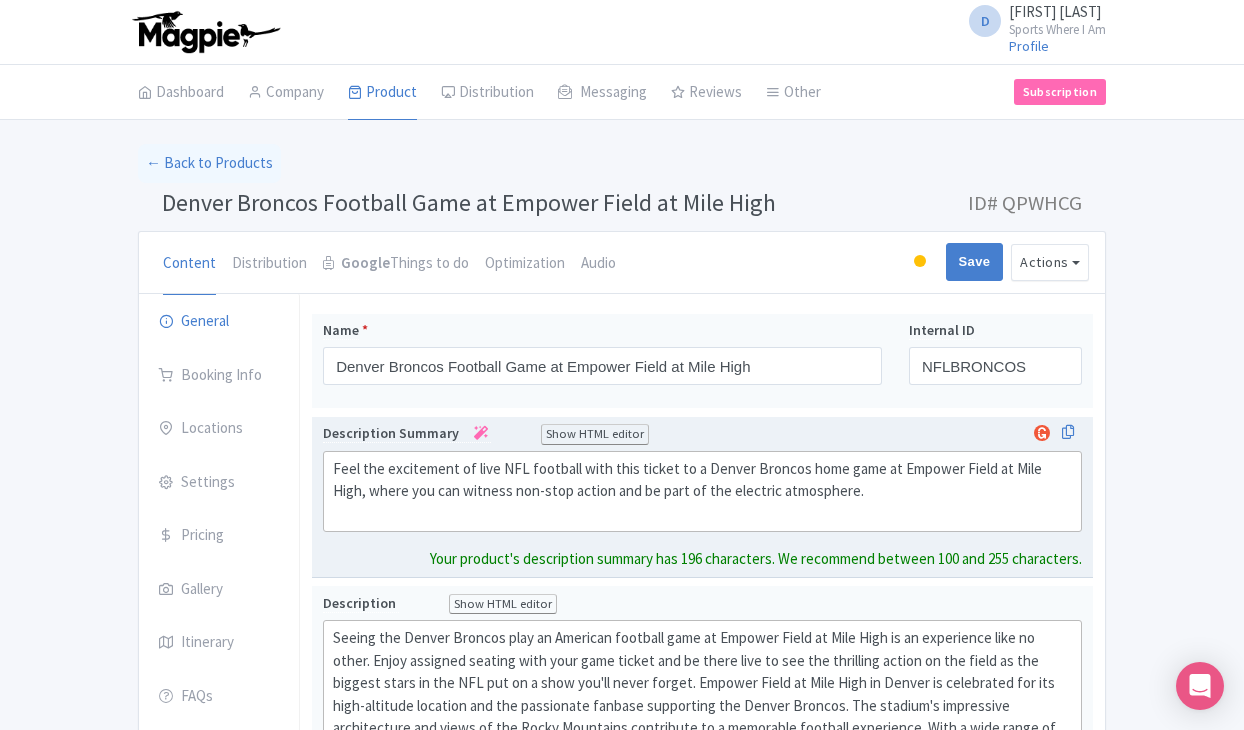 click on "Feel the excitement of live NFL football with this ticket to a Denver Broncos home game at Empower Field at Mile High, where you can witness non-stop action and be part of the electric atmosphere." 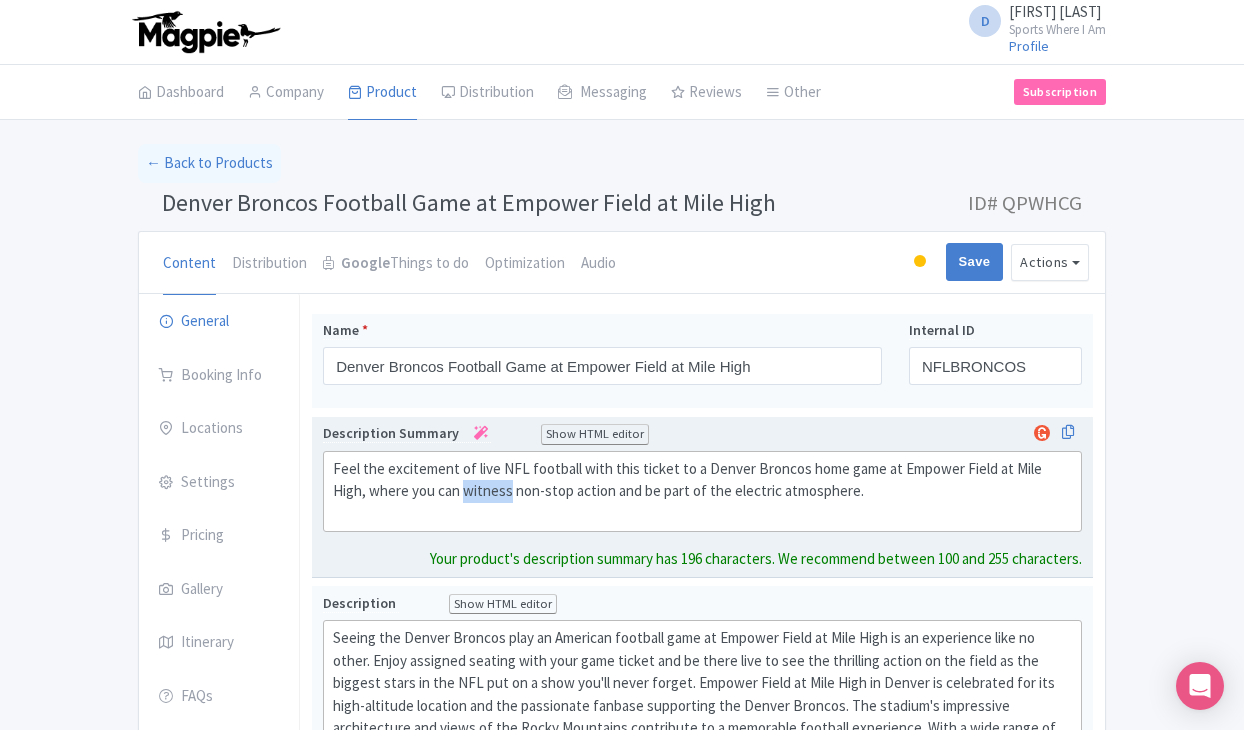 click on "Feel the excitement of live NFL football with this ticket to a Denver Broncos home game at Empower Field at Mile High, where you can witness non-stop action and be part of the electric atmosphere." 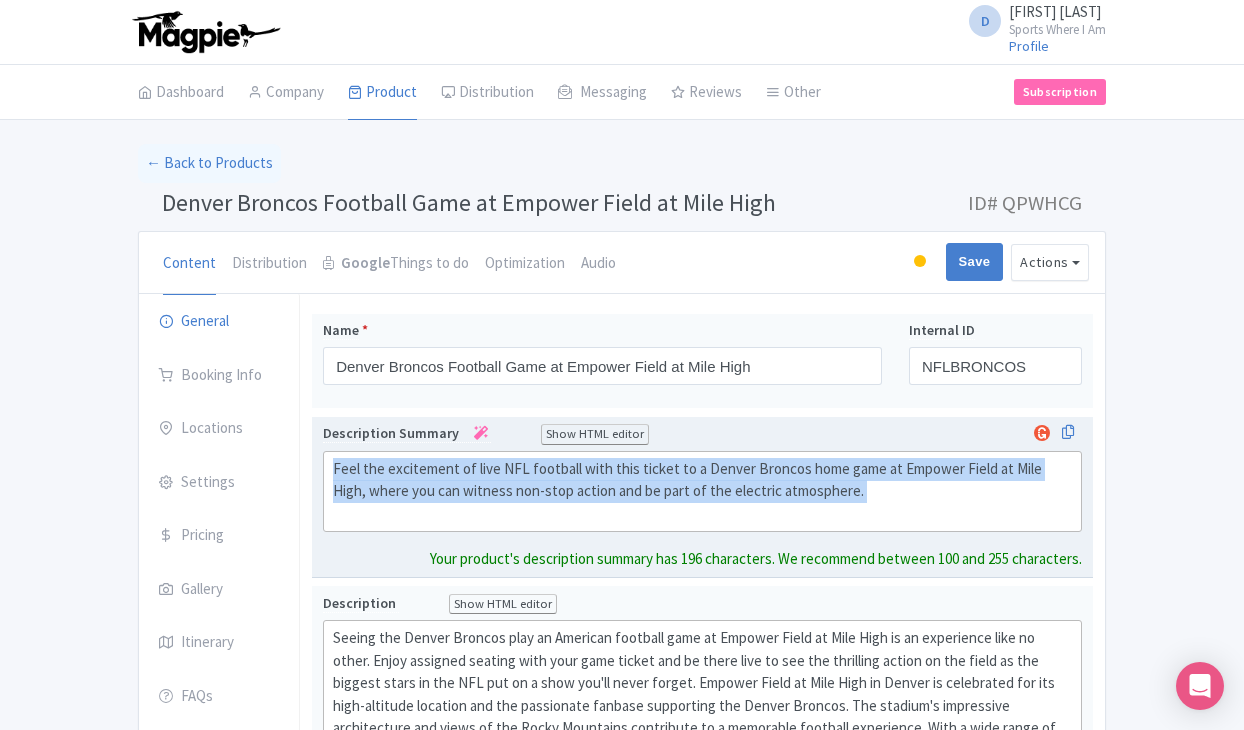 click on "Feel the excitement of live NFL football with this ticket to a Denver Broncos home game at Empower Field at Mile High, where you can witness non-stop action and be part of the electric atmosphere." 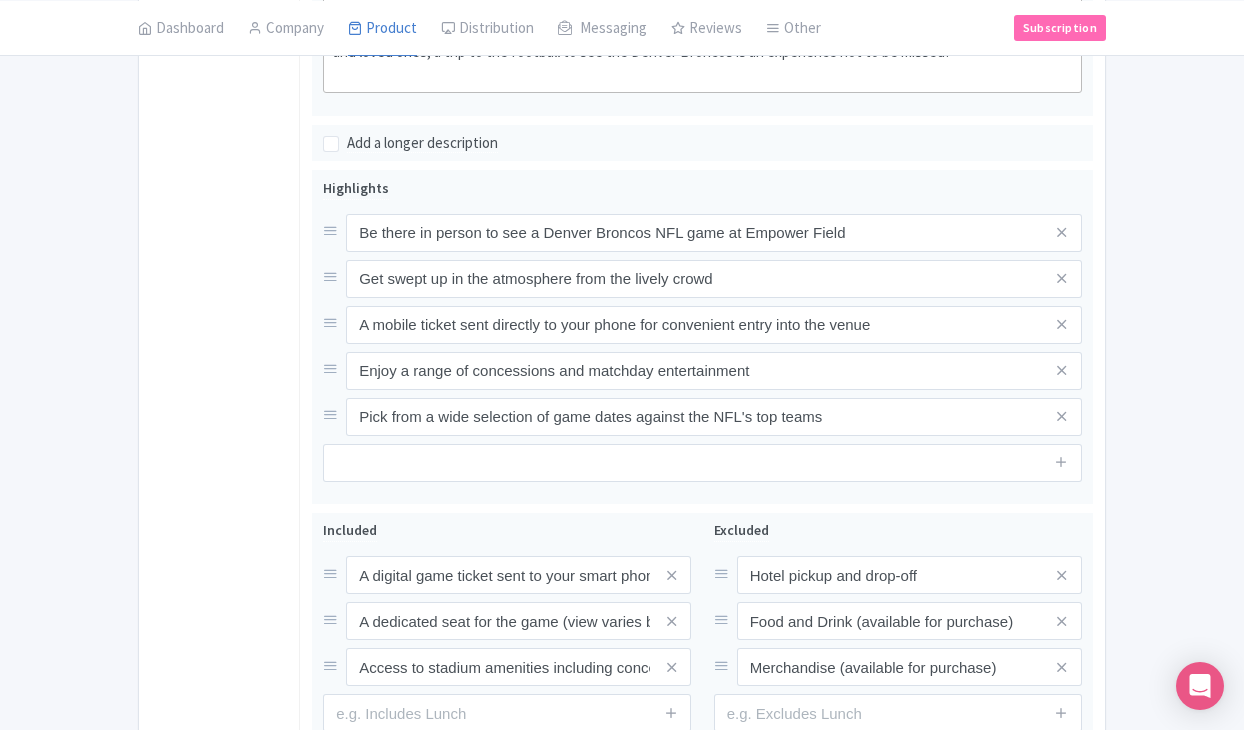 scroll, scrollTop: 821, scrollLeft: 0, axis: vertical 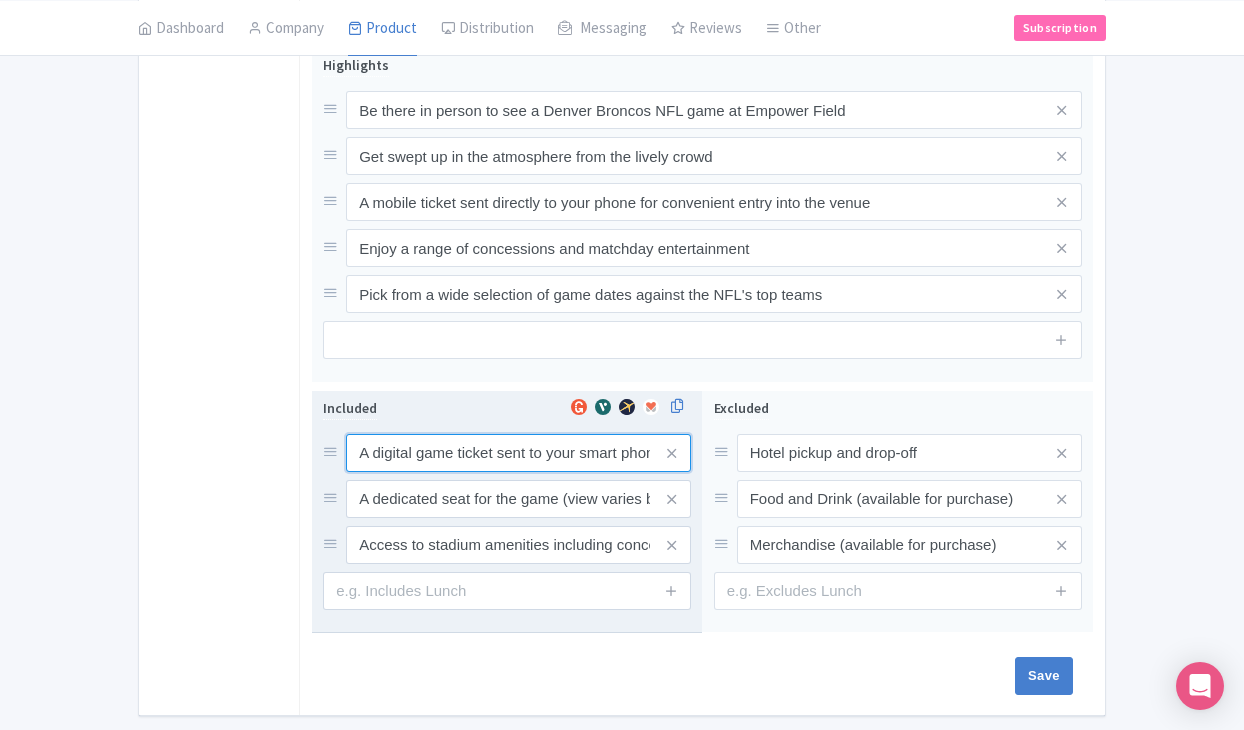 click on "A digital game ticket sent to your smart phone" at bounding box center [518, 453] 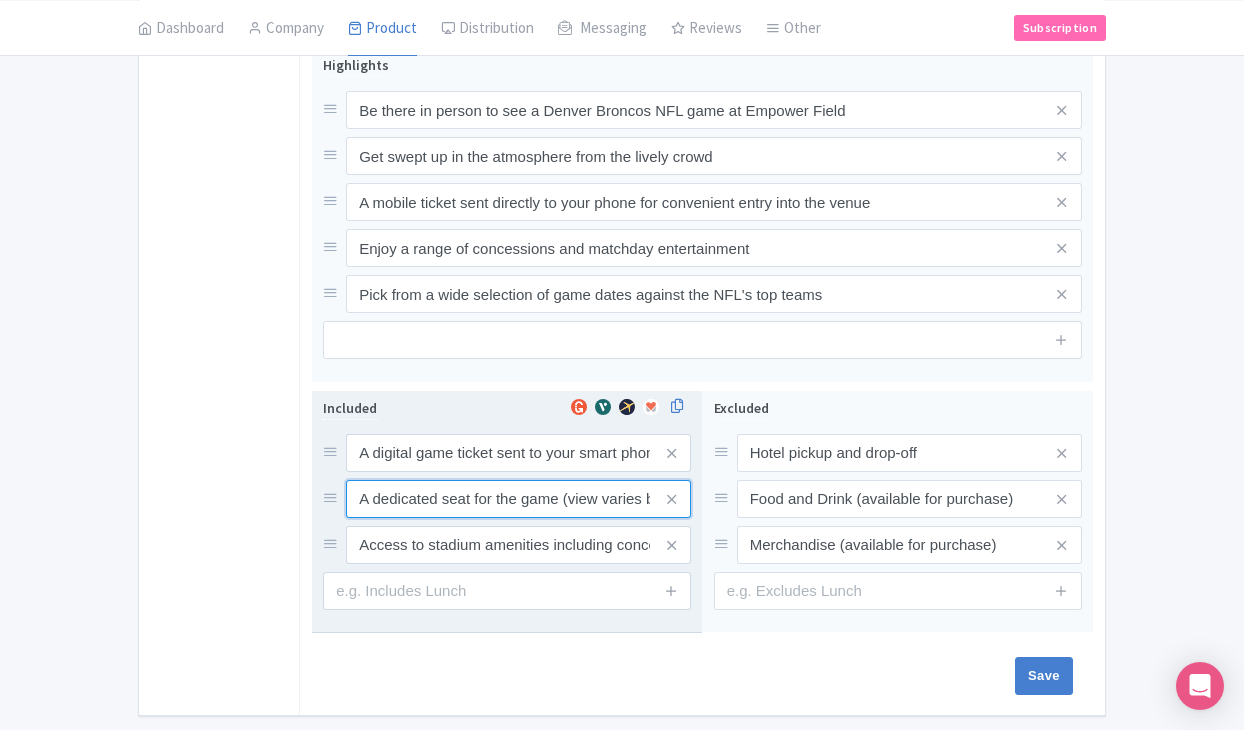 click on "A dedicated seat for the game (view varies by seat category)" at bounding box center [518, 453] 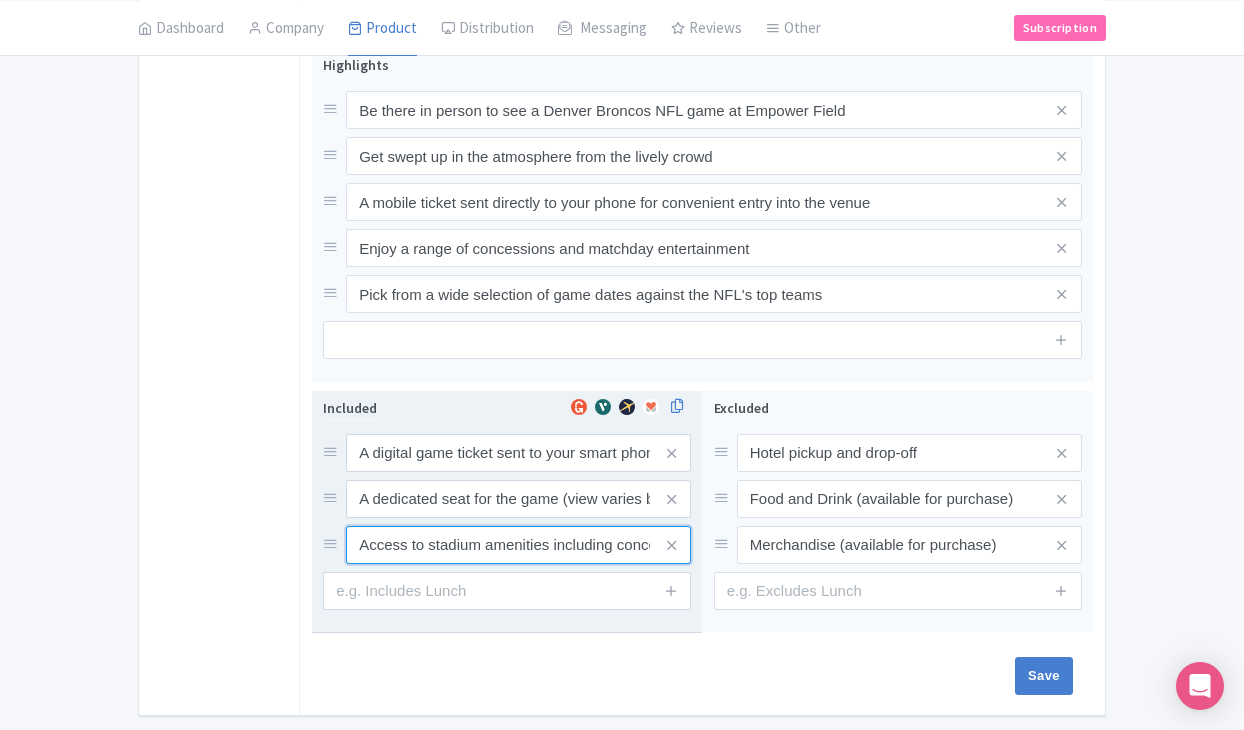 click on "Access to stadium amenities including concessions and matchday activations" at bounding box center (518, 453) 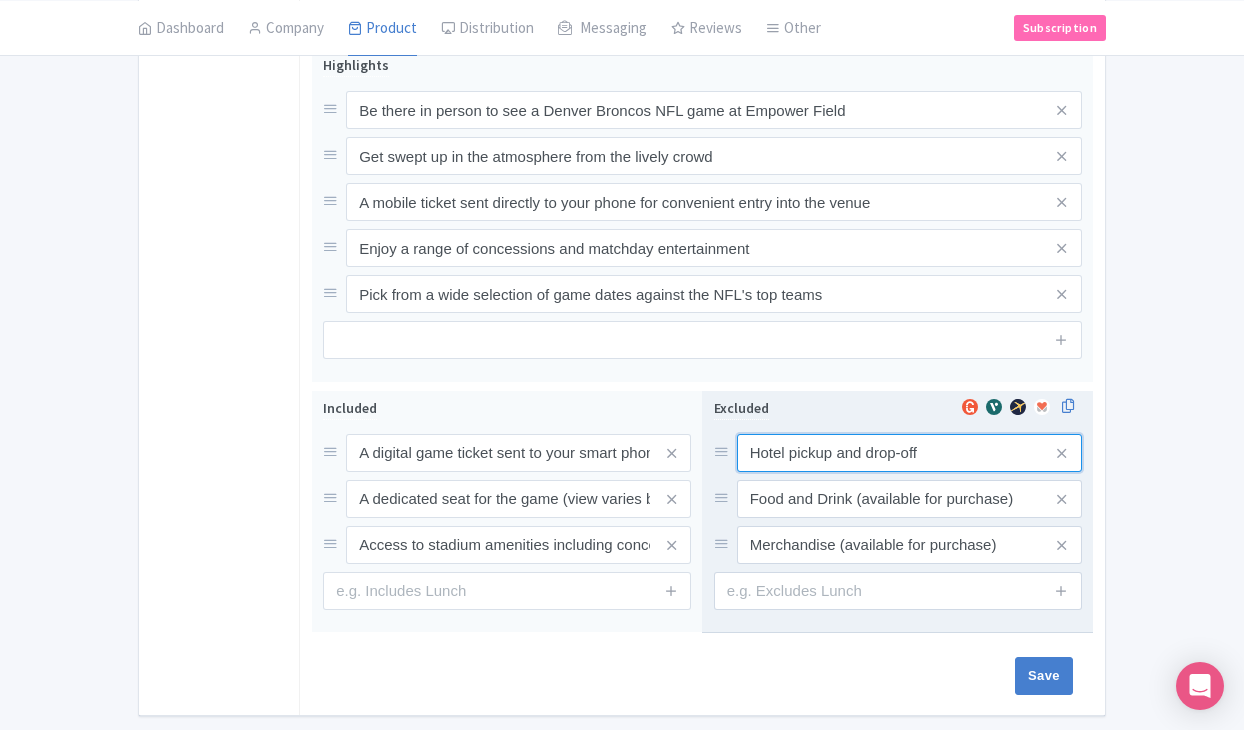 click on "Hotel pickup and drop-off" at bounding box center (909, 453) 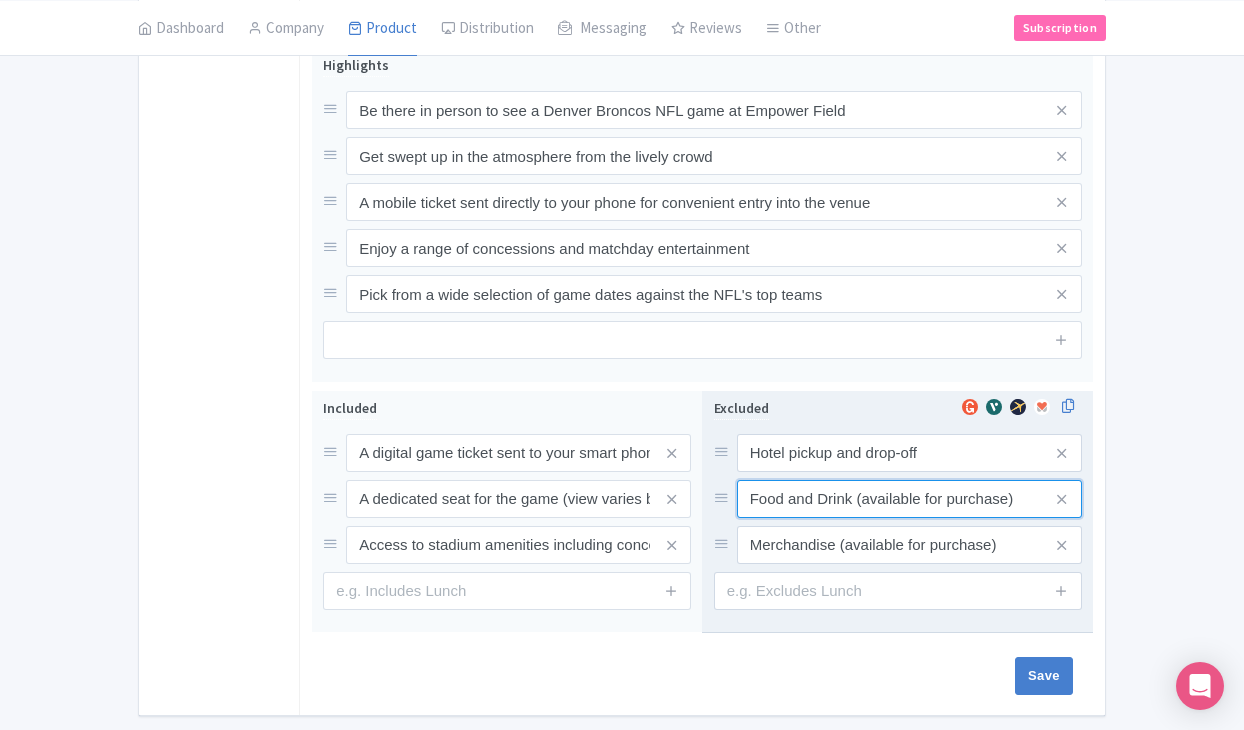 click on "Food and Drink (available for purchase)" at bounding box center [909, 453] 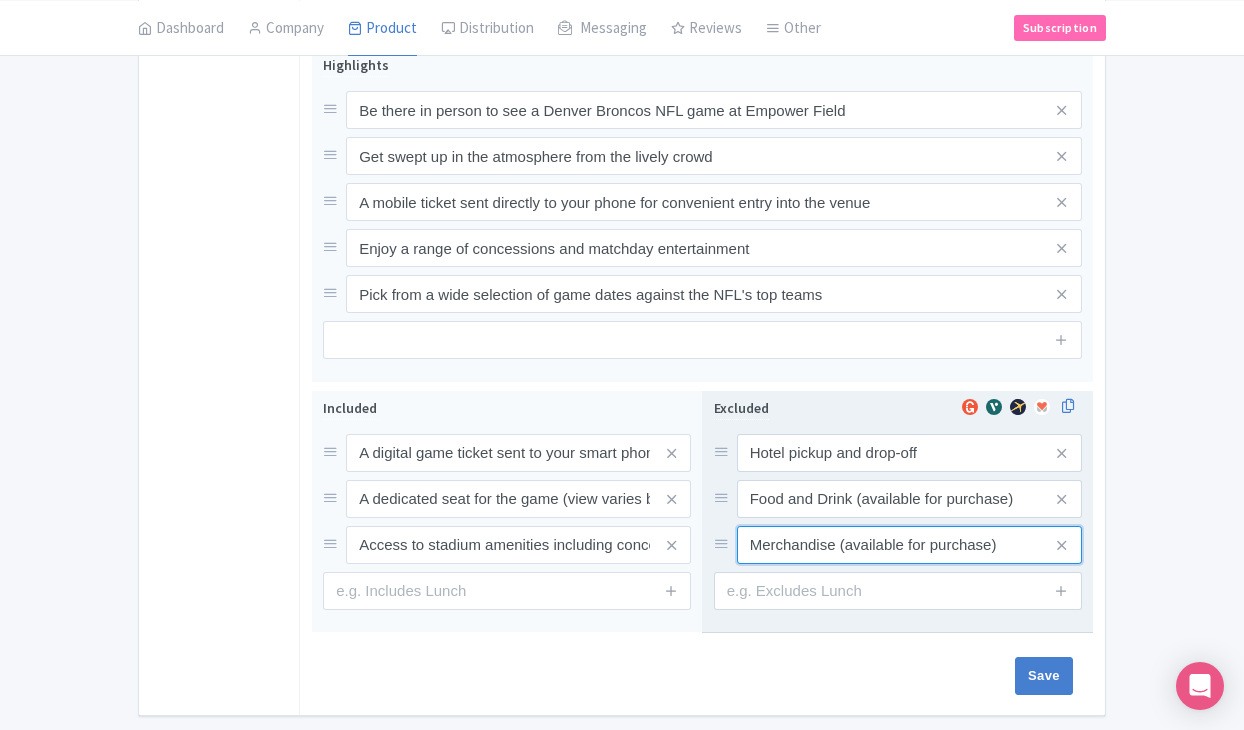 click on "Merchandise (available for purchase)" at bounding box center (909, 453) 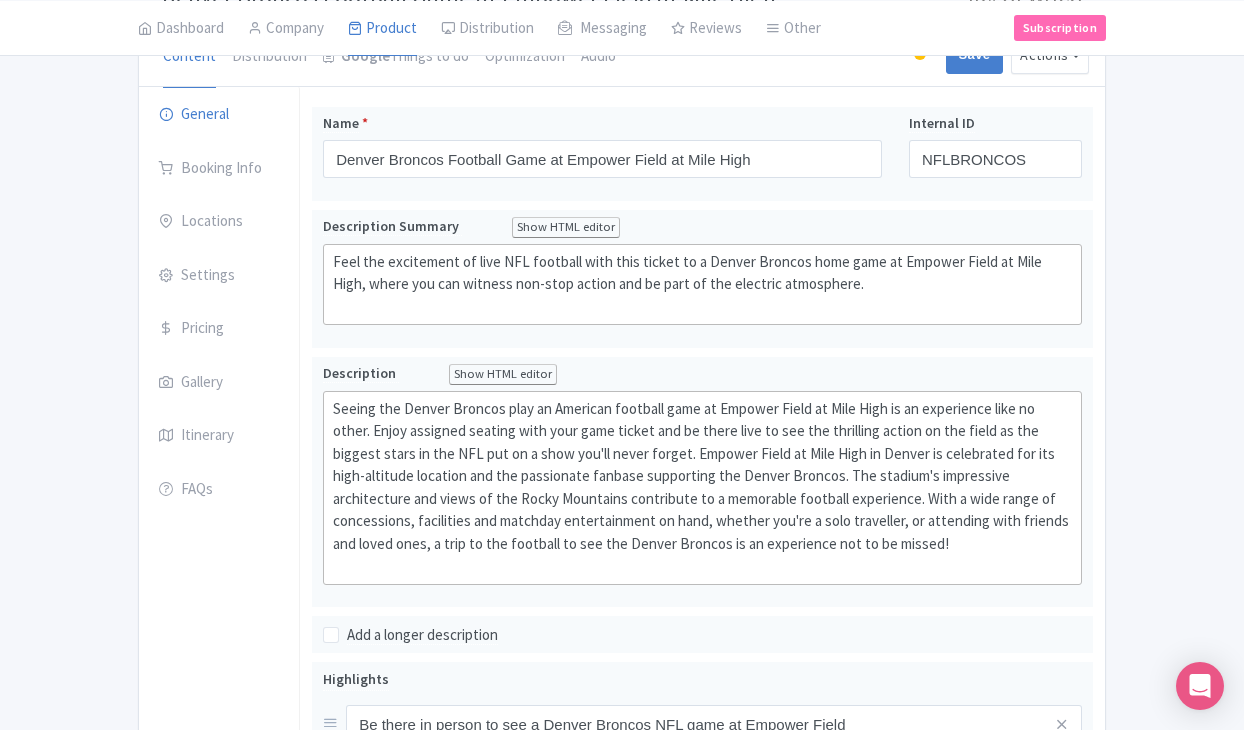 scroll, scrollTop: 197, scrollLeft: 0, axis: vertical 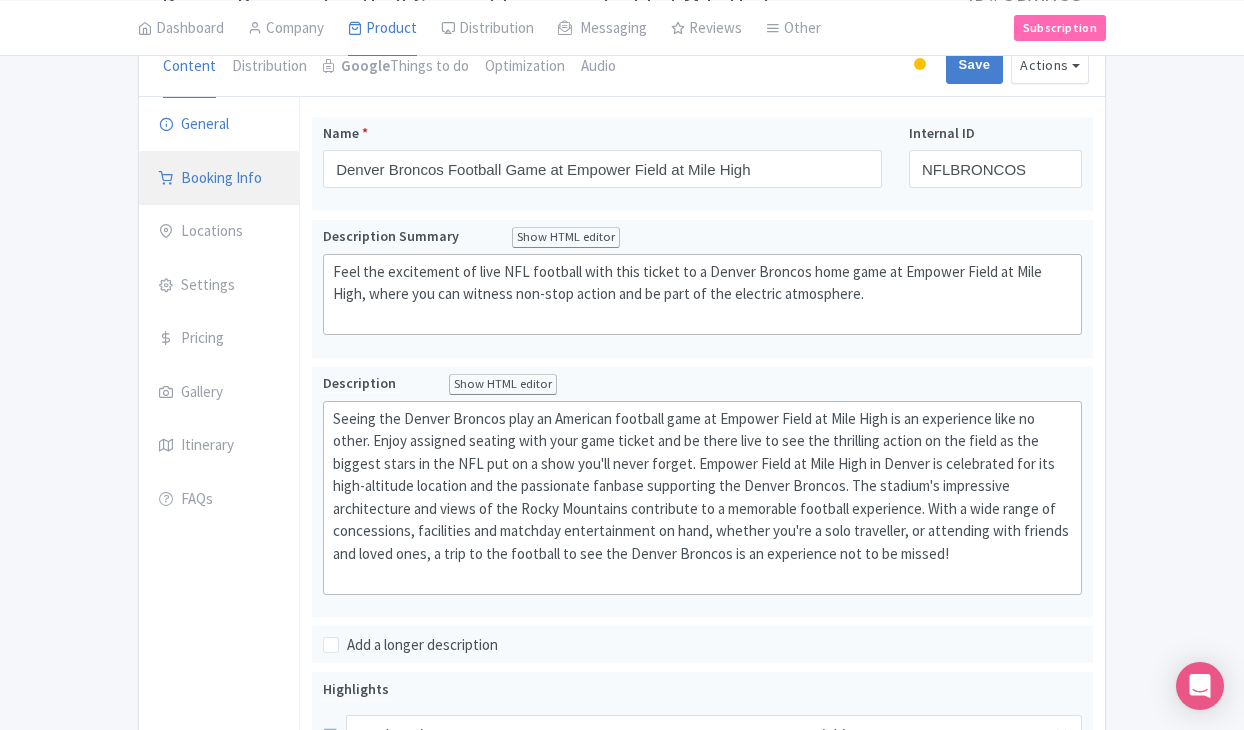 click on "Booking Info" at bounding box center (219, 179) 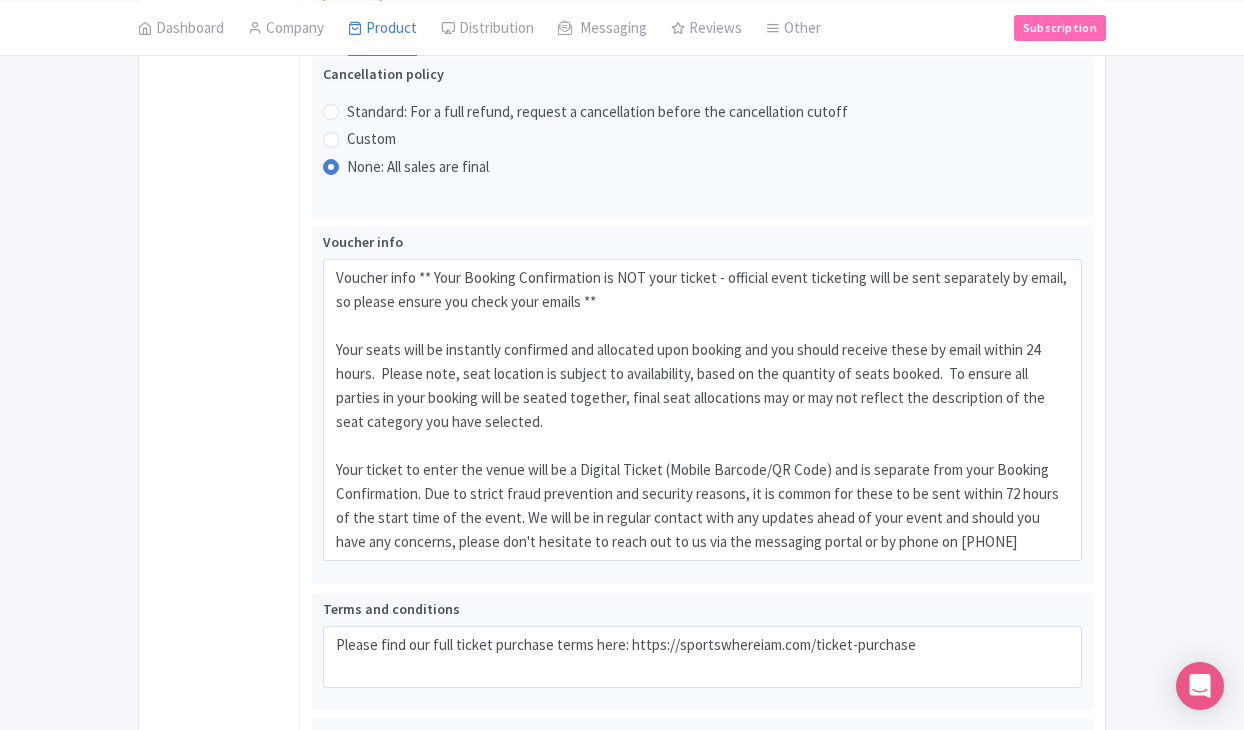 scroll, scrollTop: 1179, scrollLeft: 0, axis: vertical 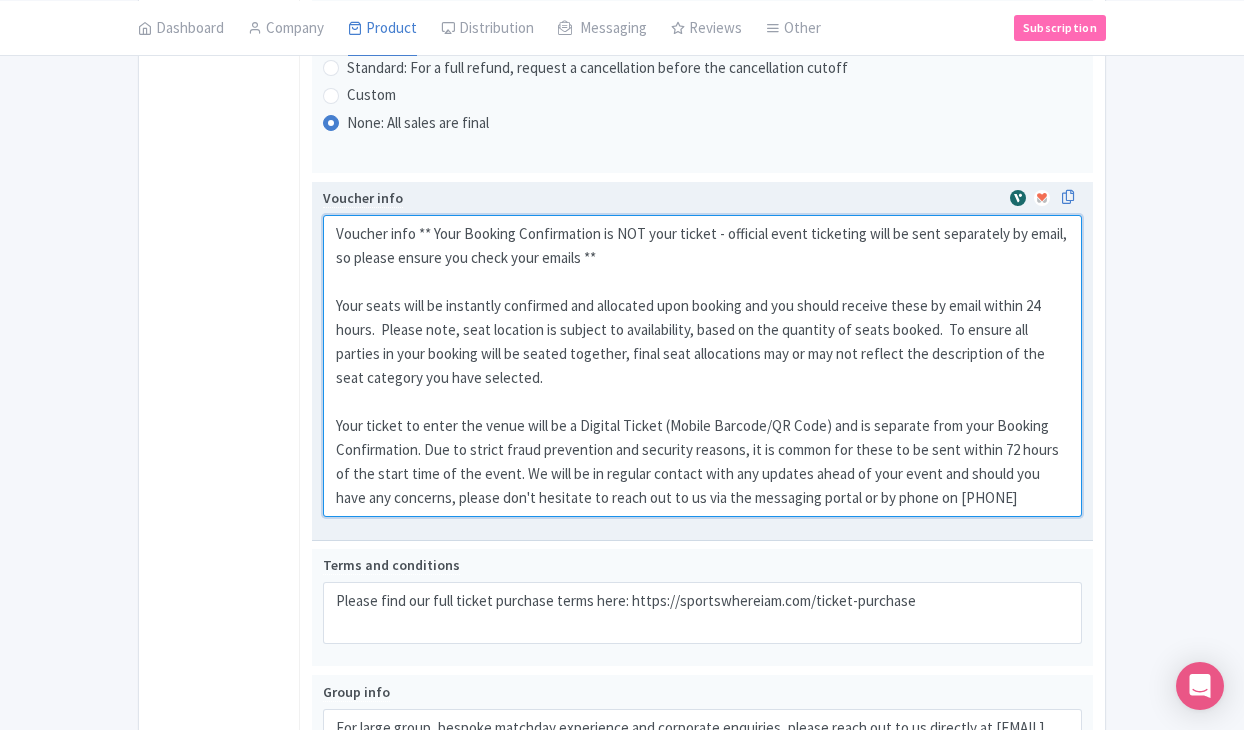 drag, startPoint x: 329, startPoint y: 236, endPoint x: 713, endPoint y: 534, distance: 486.06583 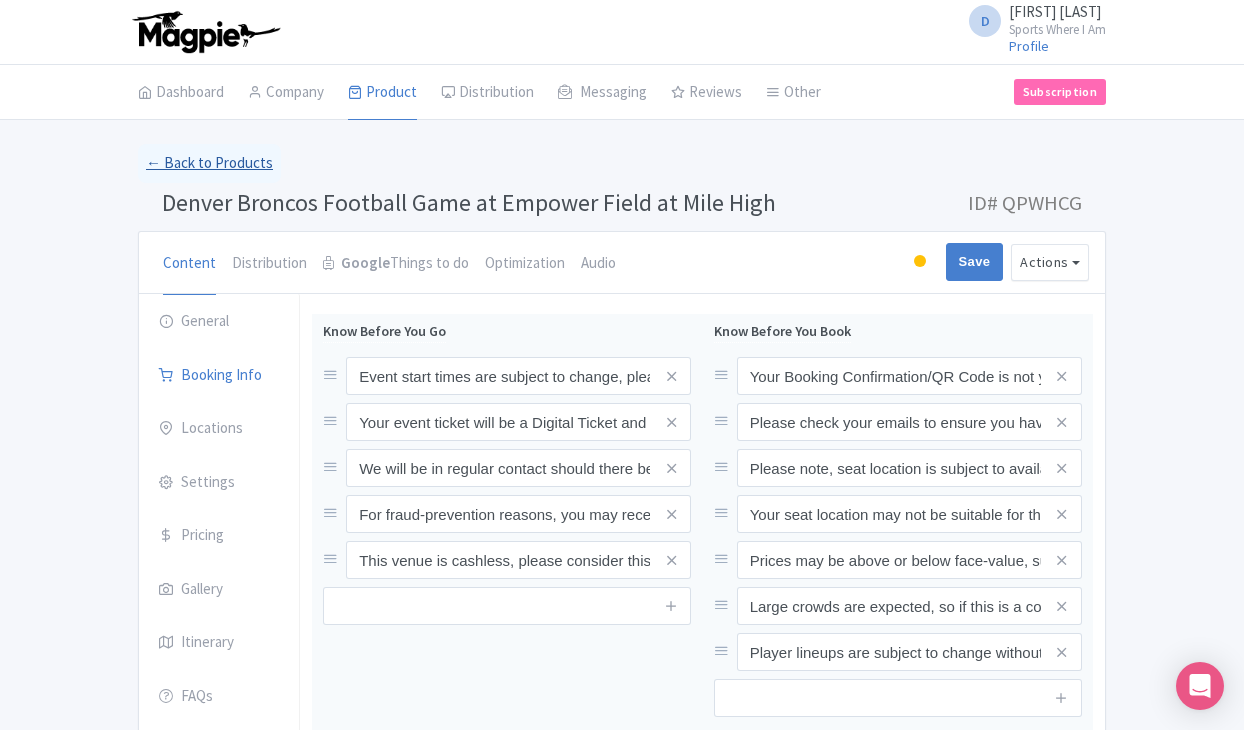 scroll, scrollTop: 0, scrollLeft: 0, axis: both 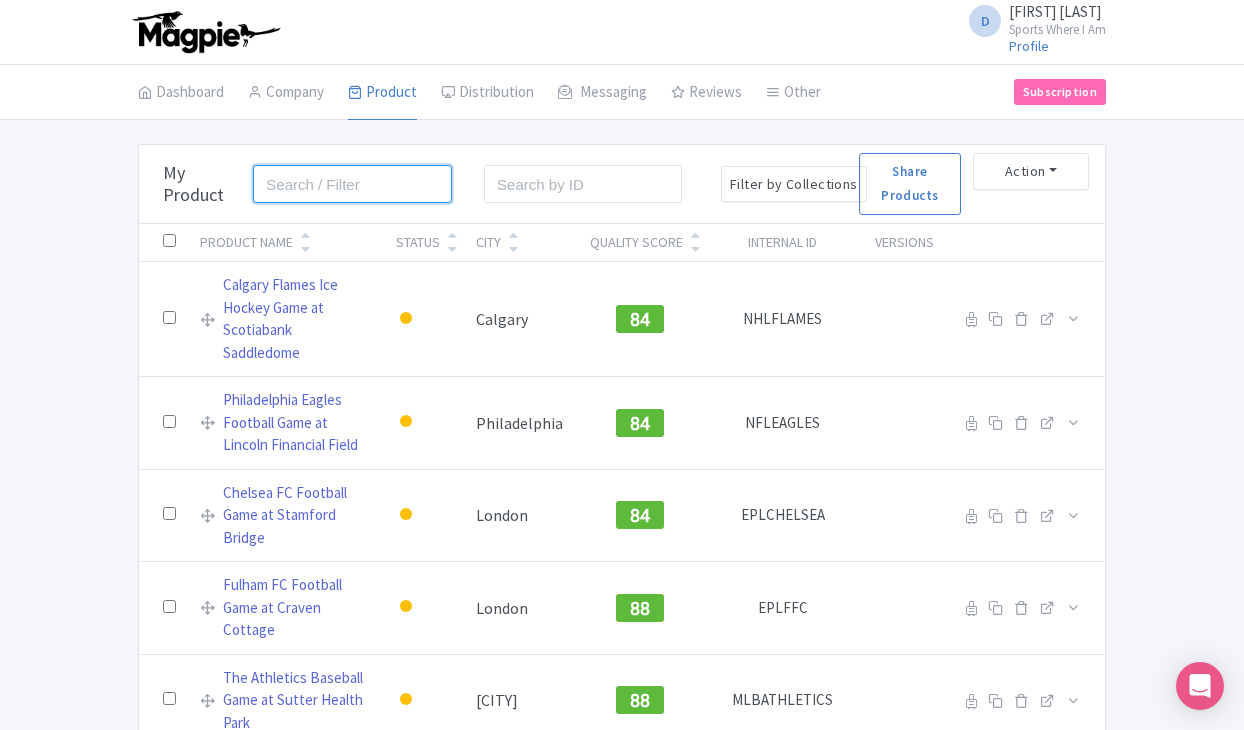 click at bounding box center [352, 184] 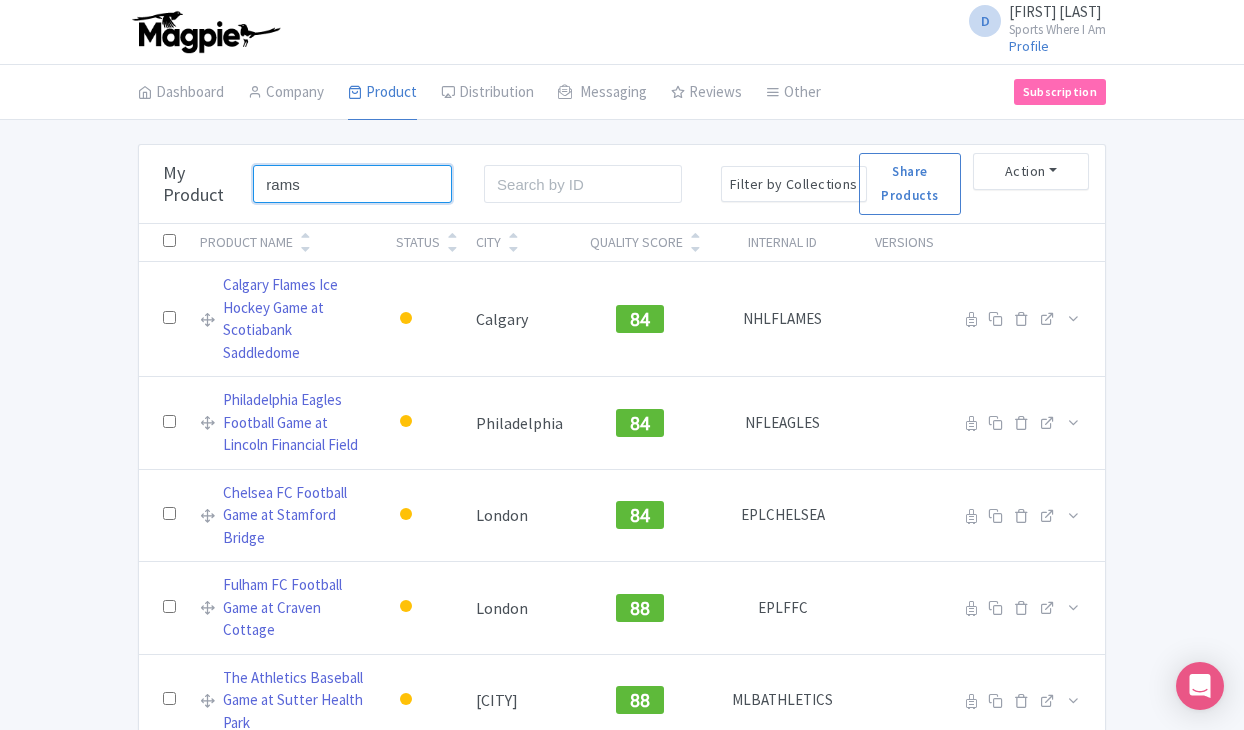 type on "rams" 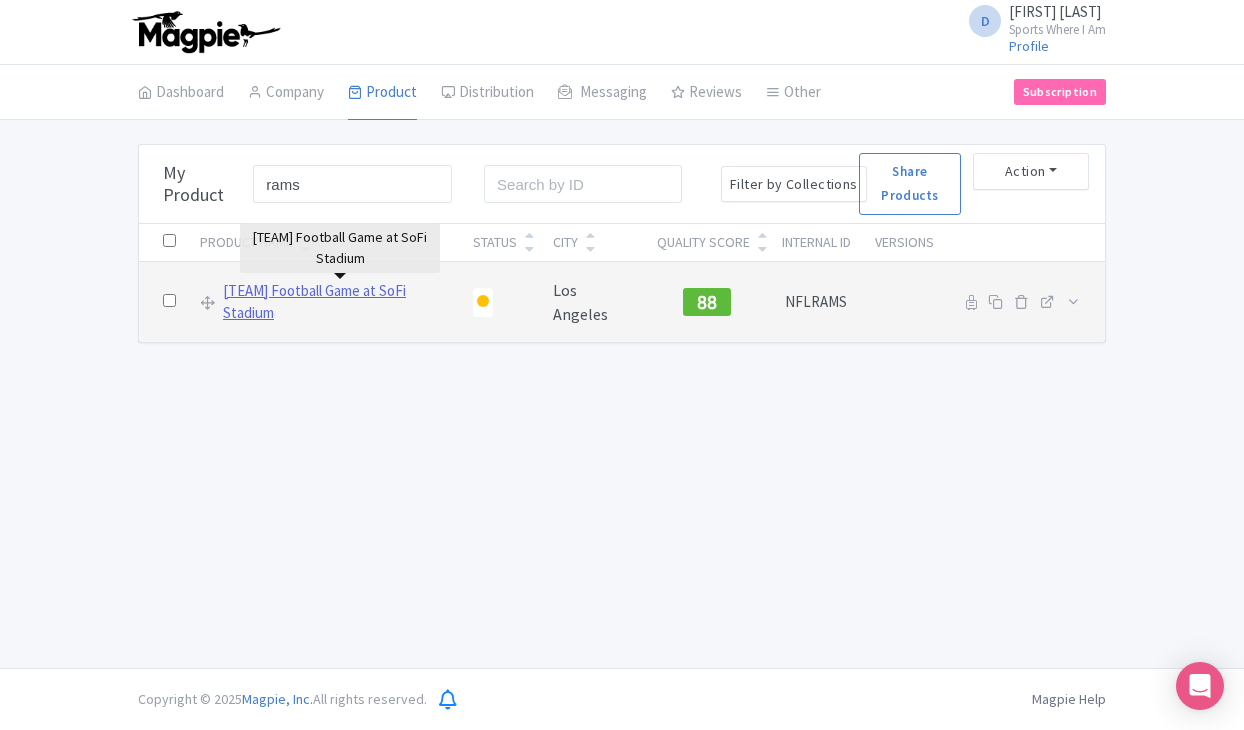 click on "[TEAM] Football Game at SoFi Stadium" at bounding box center (336, 302) 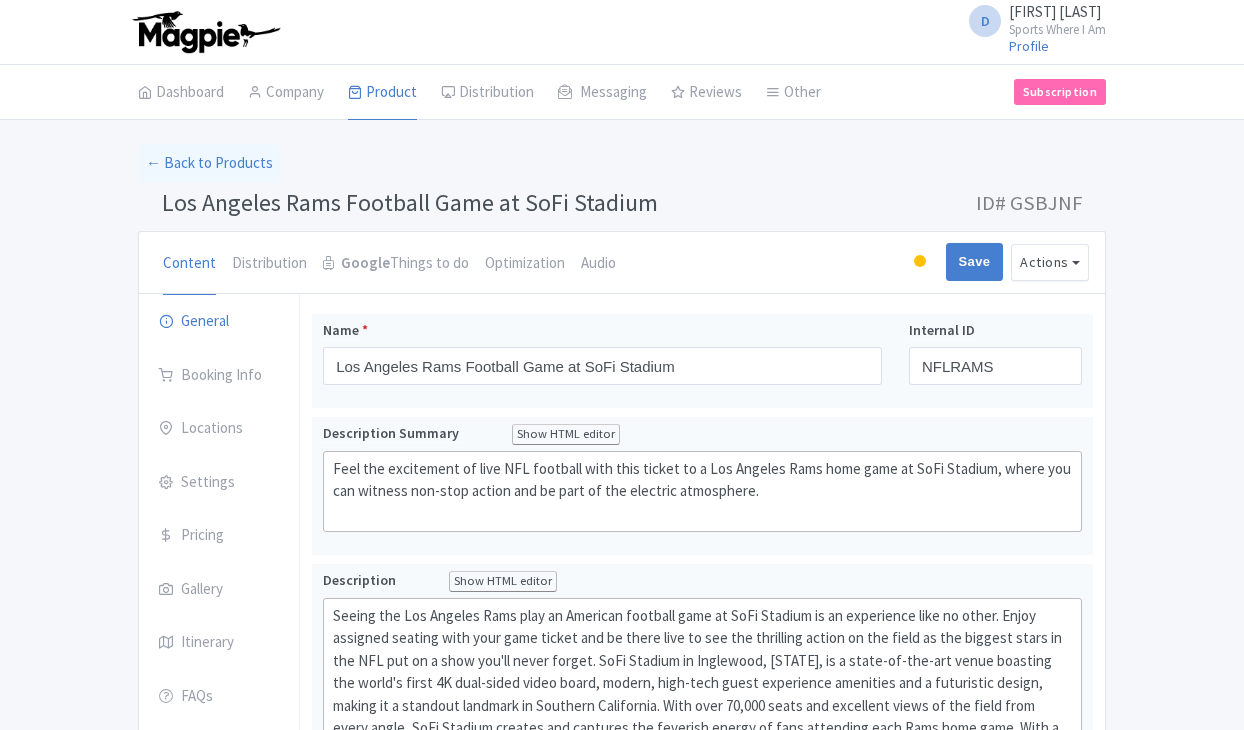 scroll, scrollTop: 0, scrollLeft: 0, axis: both 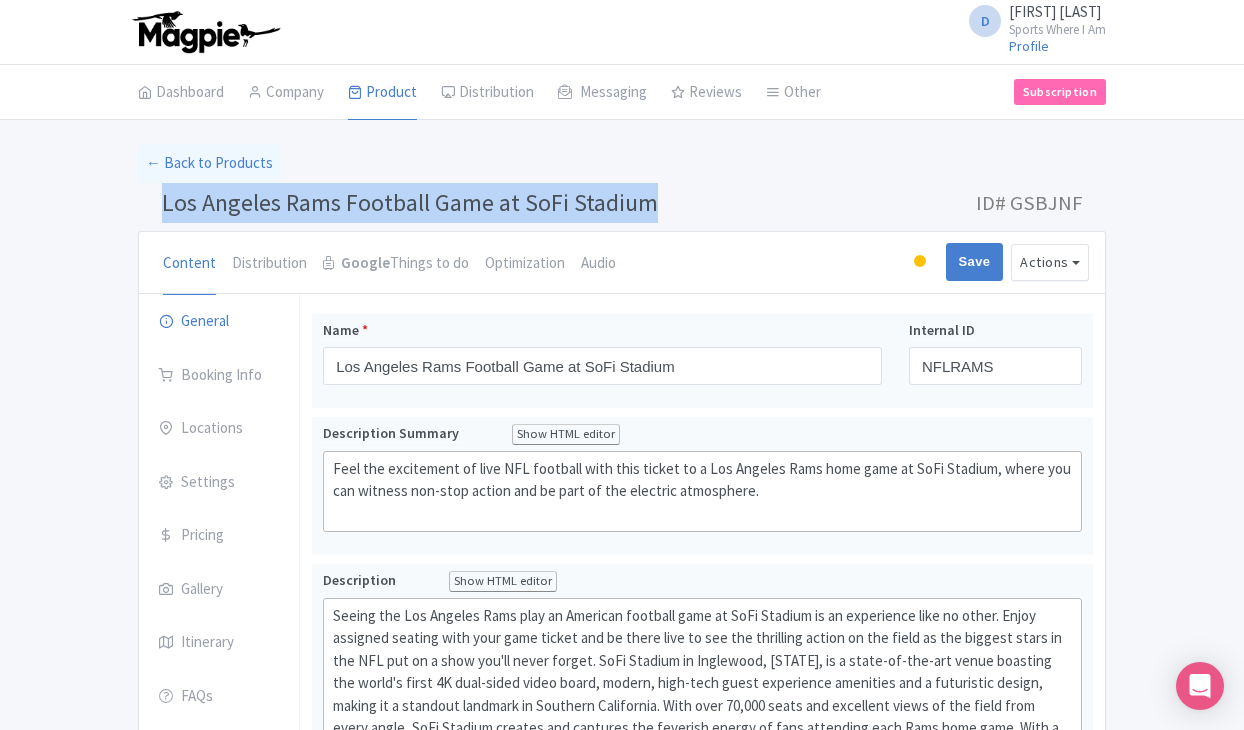 drag, startPoint x: 164, startPoint y: 199, endPoint x: 656, endPoint y: 193, distance: 492.0366 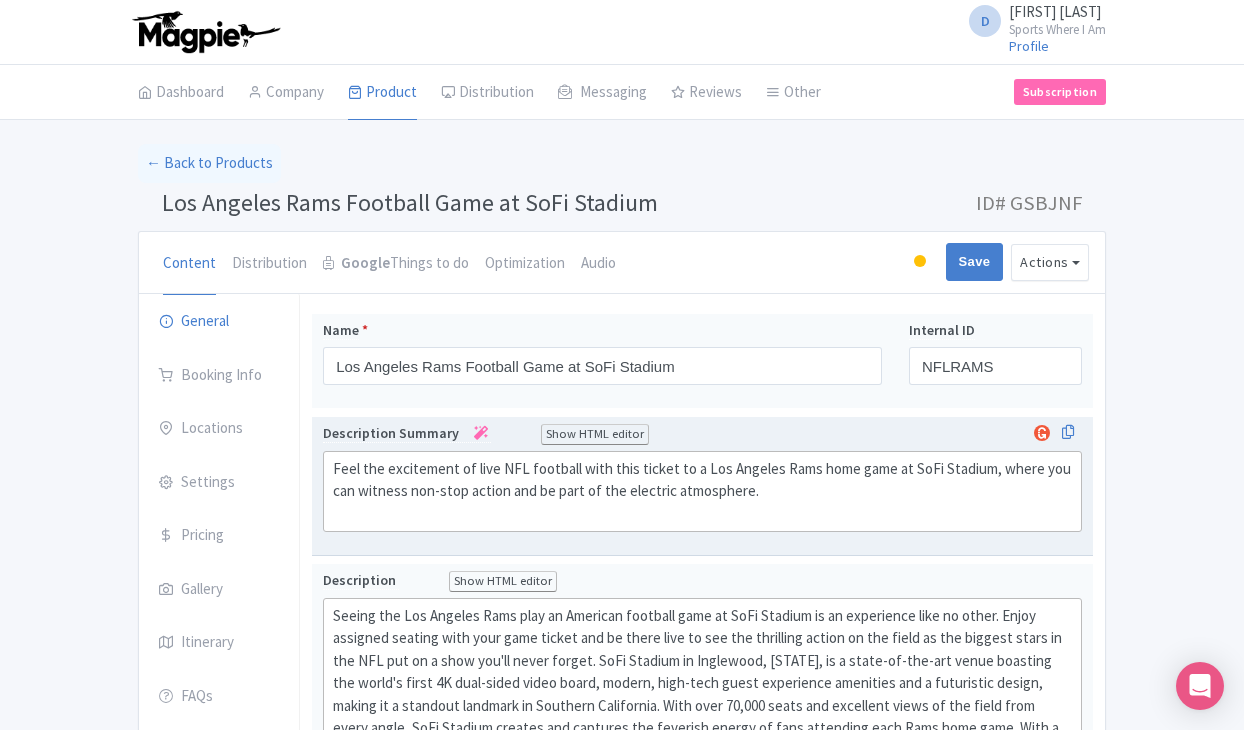 click on "Feel the excitement of live NFL football with this ticket to a Los Angeles Rams home game at SoFi Stadium, where you can witness non-stop action and be part of the electric atmosphere." 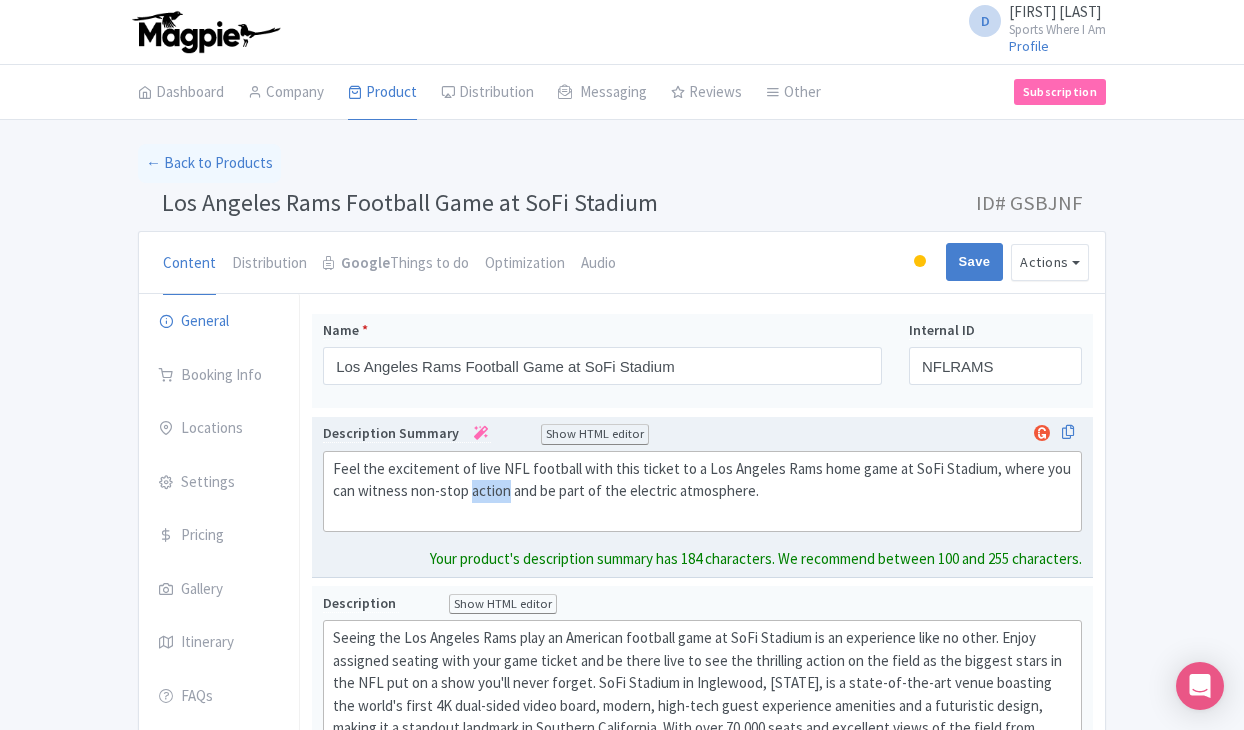 click on "Feel the excitement of live NFL football with this ticket to a Los Angeles Rams home game at SoFi Stadium, where you can witness non-stop action and be part of the electric atmosphere." 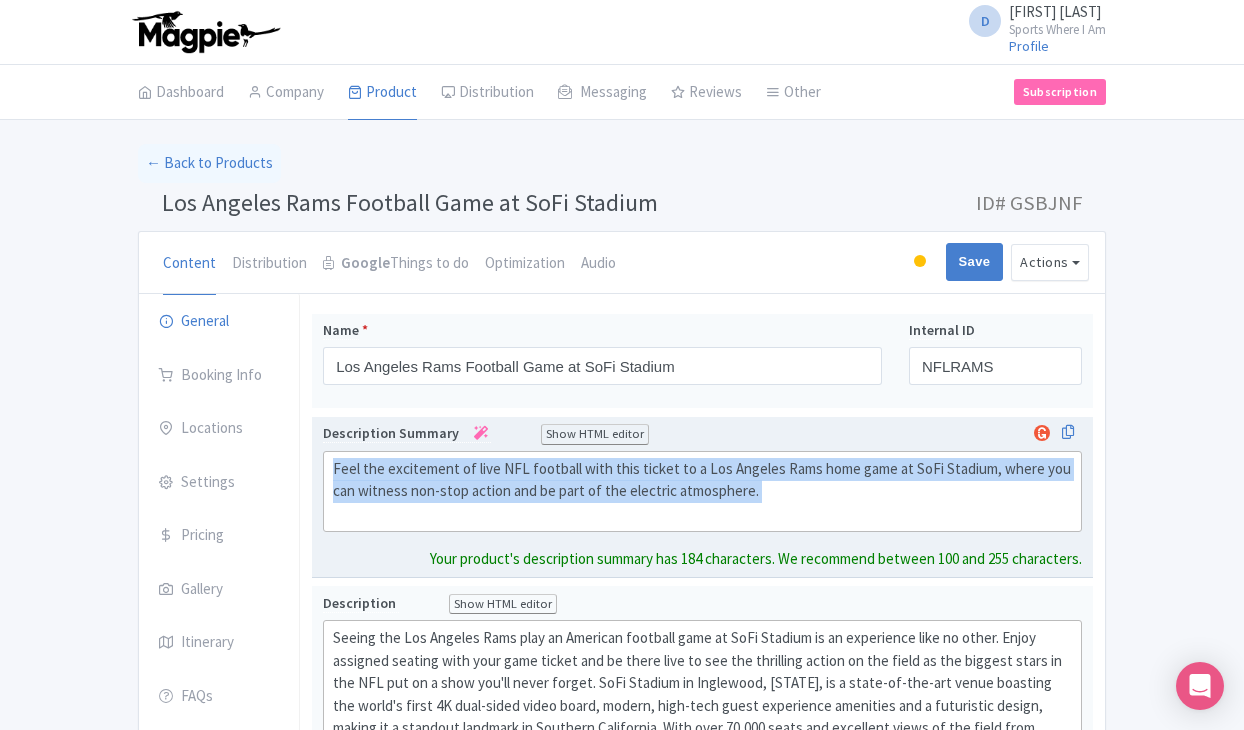 click on "Feel the excitement of live NFL football with this ticket to a Los Angeles Rams home game at SoFi Stadium, where you can witness non-stop action and be part of the electric atmosphere." 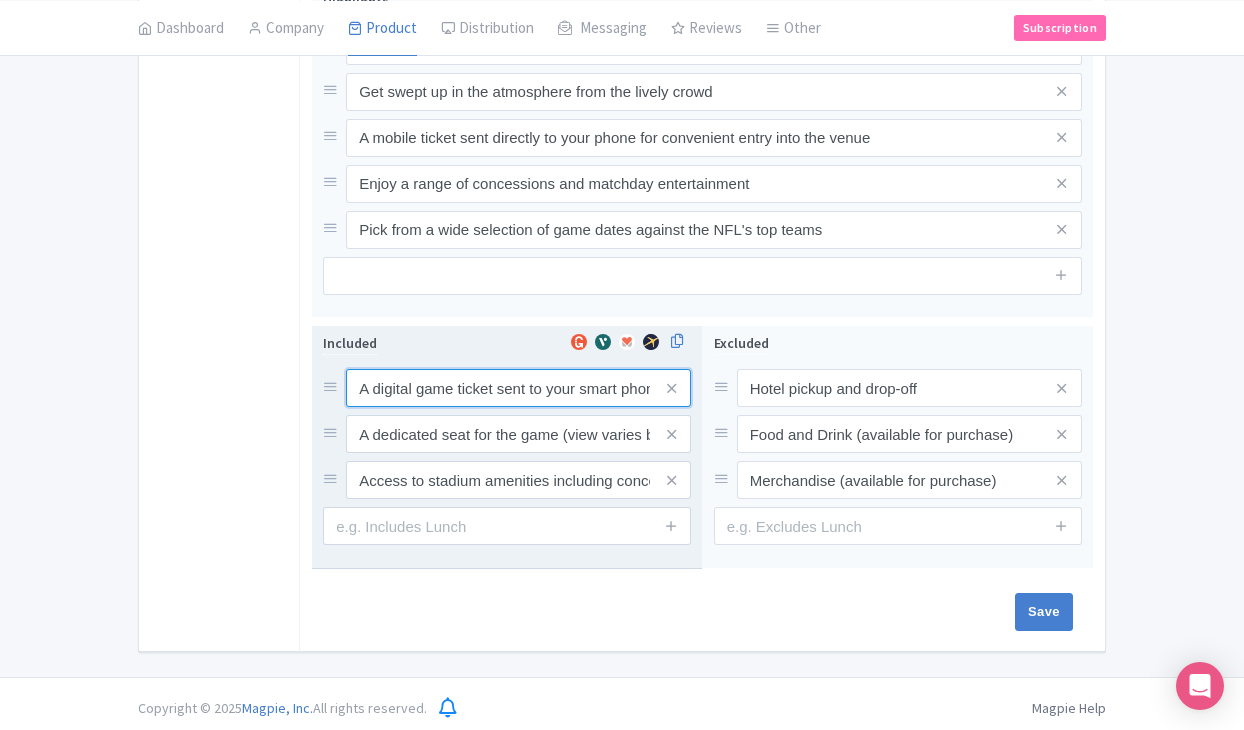 scroll, scrollTop: 930, scrollLeft: 0, axis: vertical 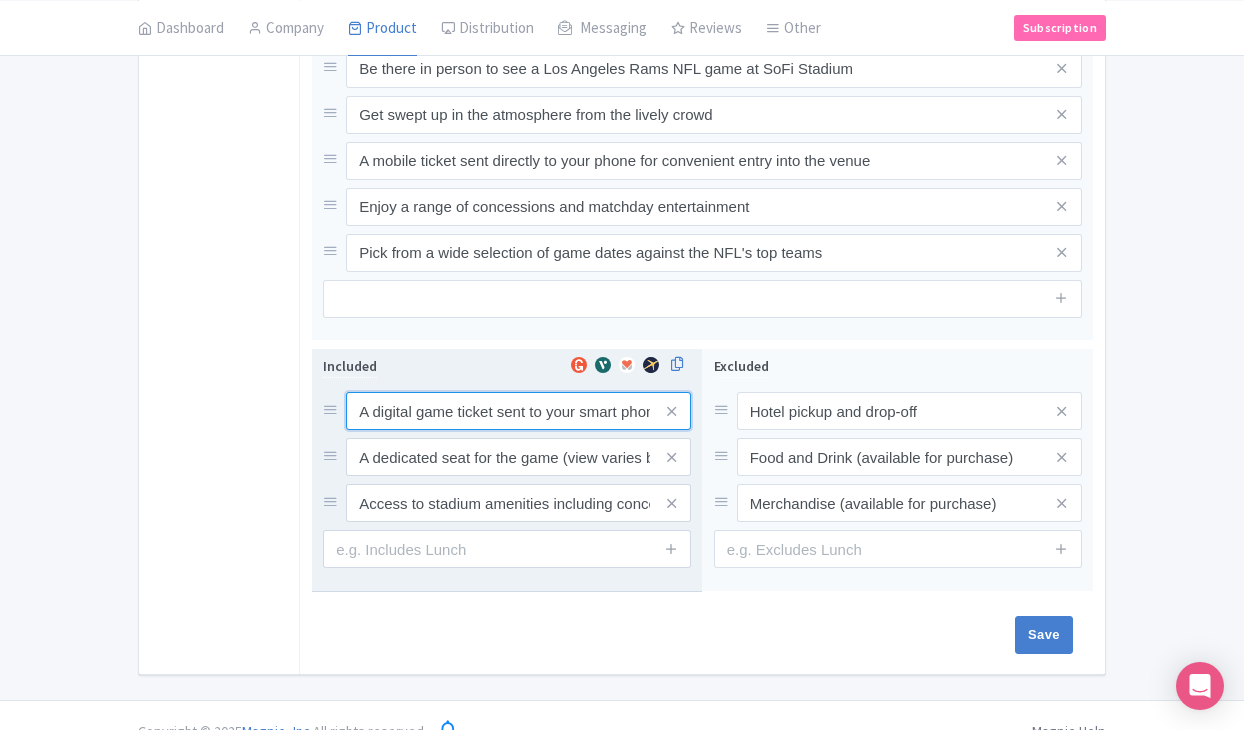 click on "A digital game ticket sent to your smart phone" at bounding box center [518, 411] 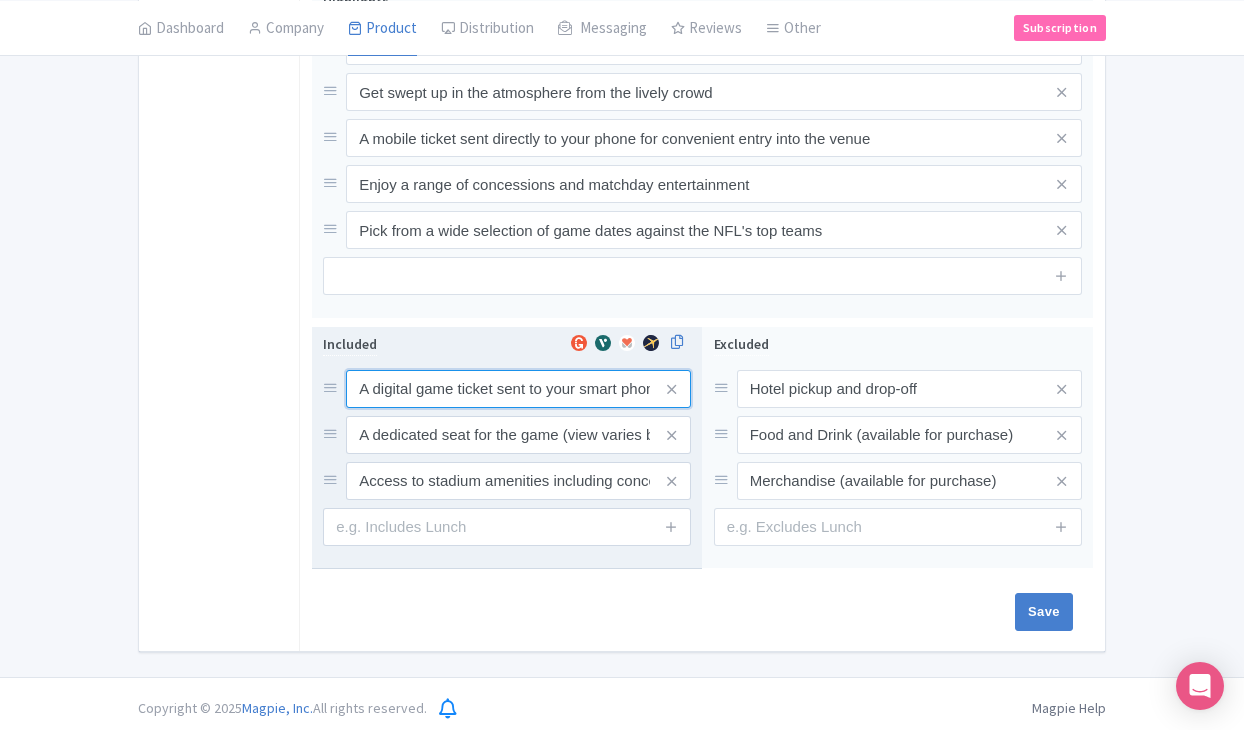 click on "A digital game ticket sent to your smart phone" at bounding box center [518, 389] 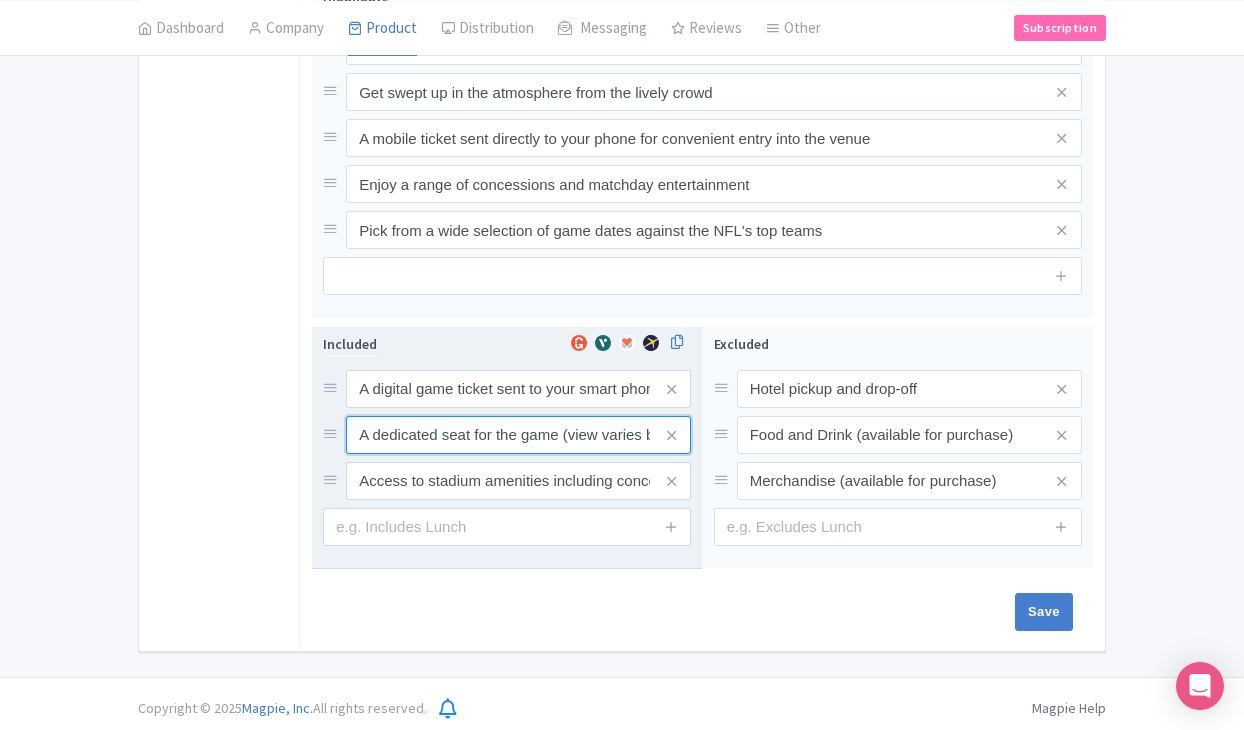 click on "A dedicated seat for the game (view varies by seat category)" at bounding box center (518, 389) 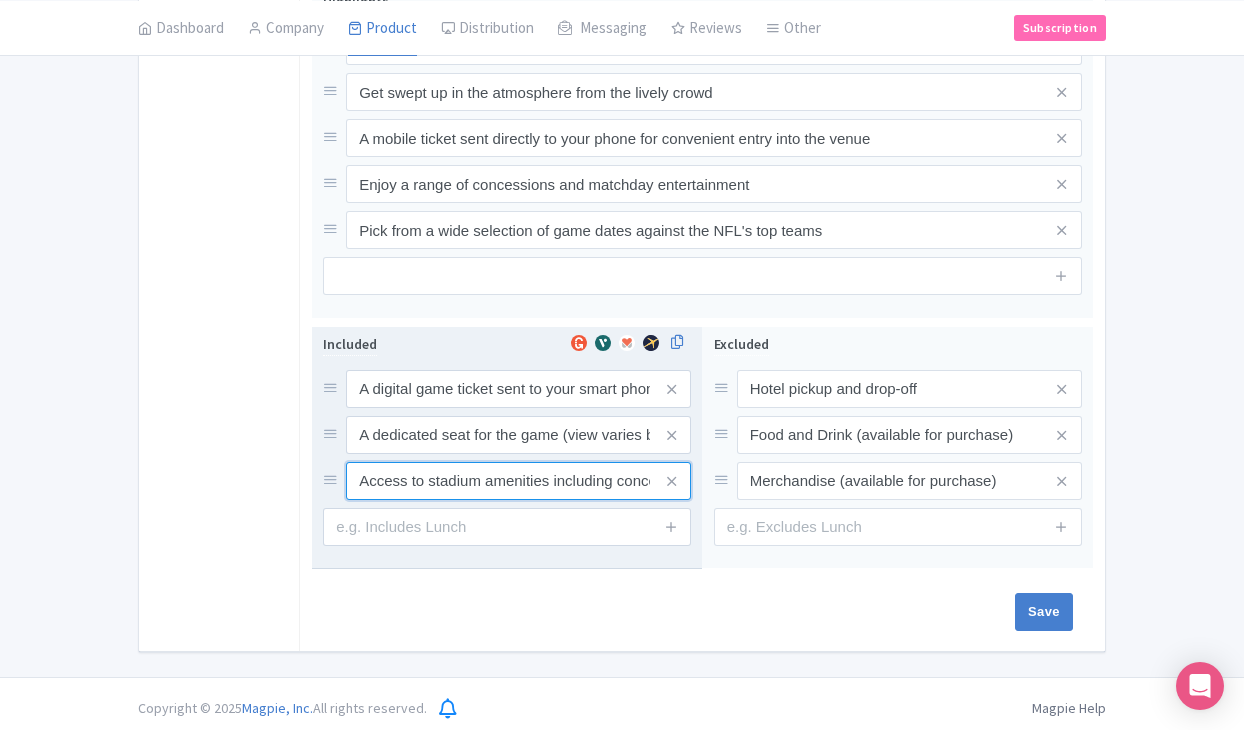 click on "Access to stadium amenities including concessions and matchday activations" at bounding box center (518, 389) 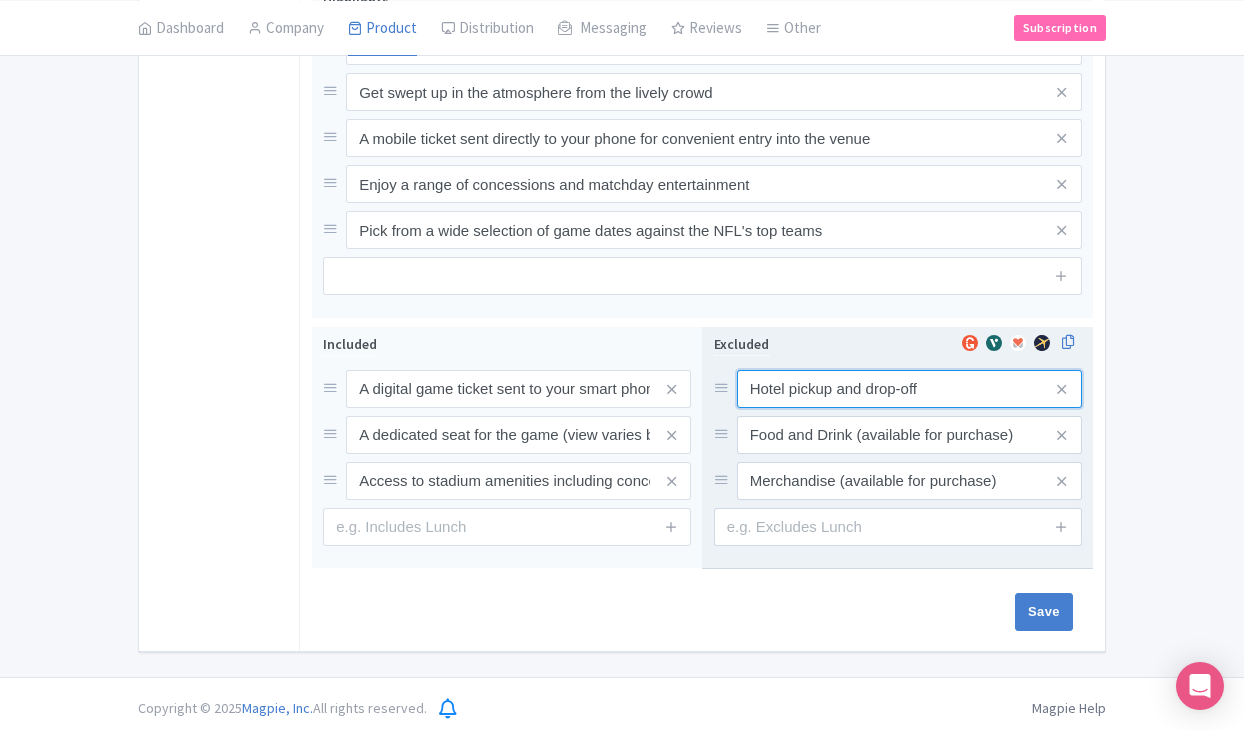 click on "Hotel pickup and drop-off" at bounding box center [909, 389] 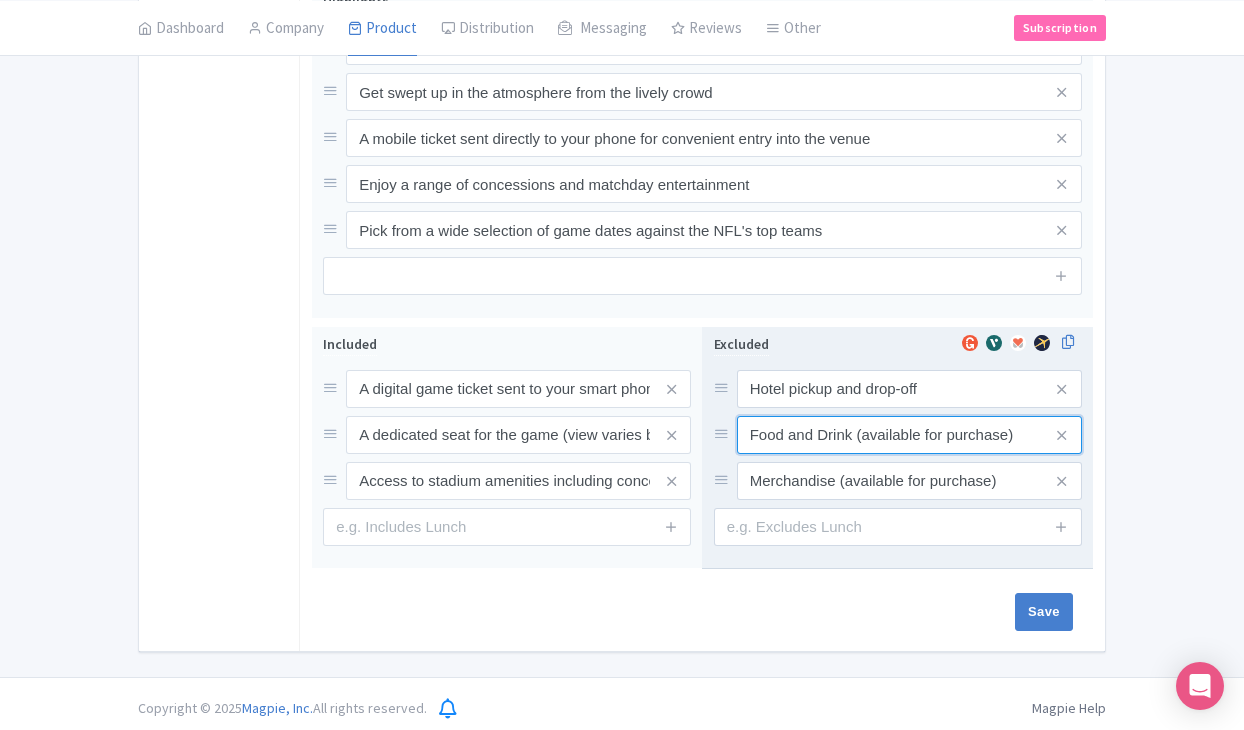 click on "Food and Drink (available for purchase)" at bounding box center (909, 389) 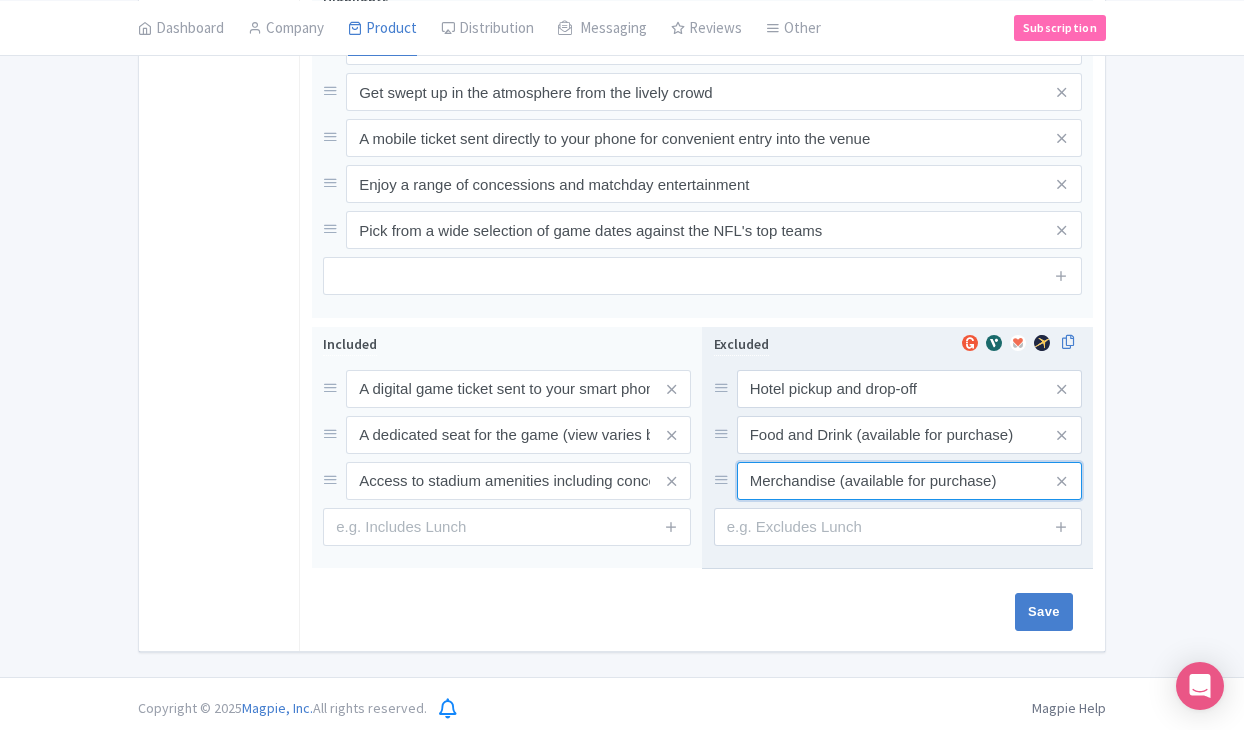 click on "Merchandise (available for purchase)" at bounding box center (909, 389) 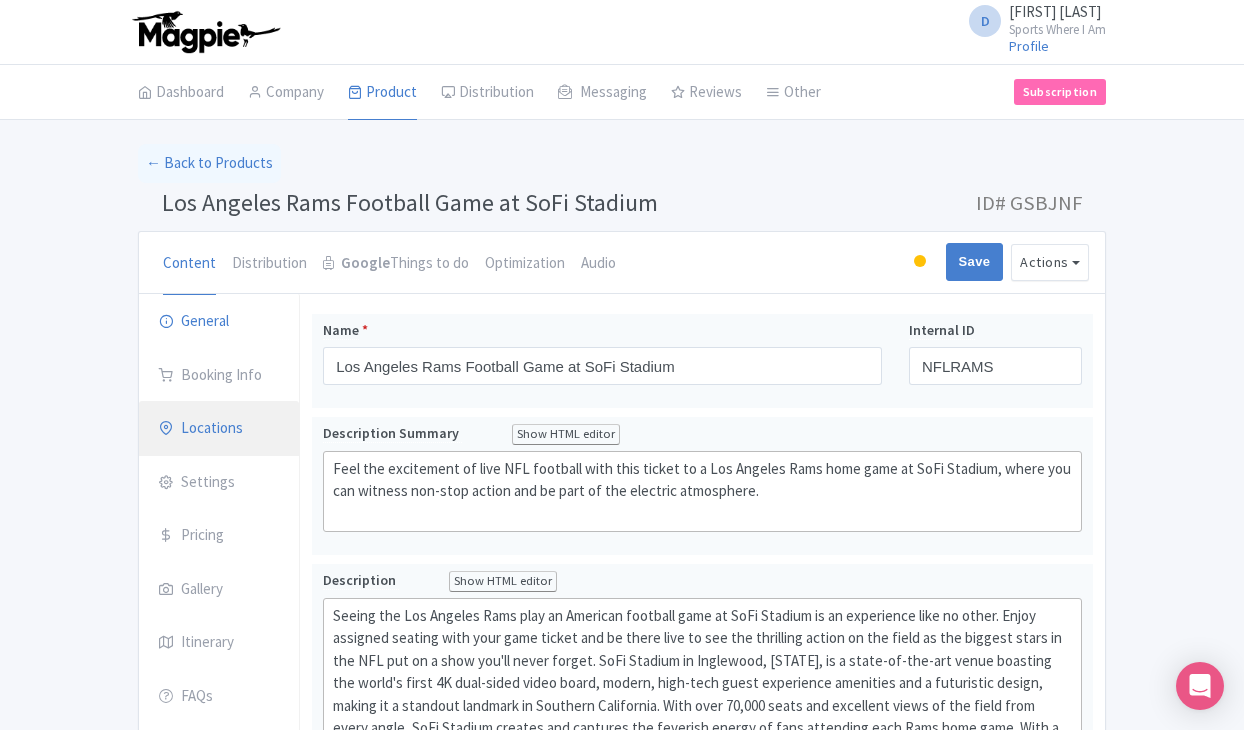 scroll, scrollTop: 0, scrollLeft: 0, axis: both 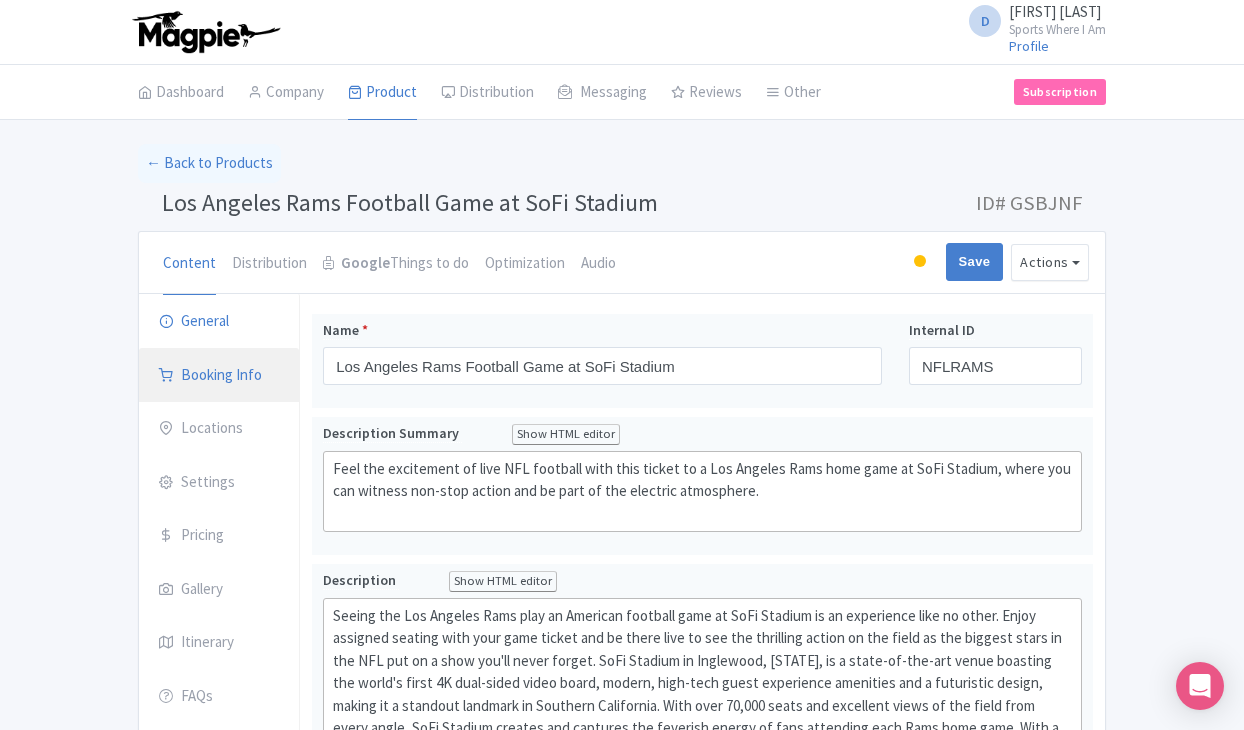 click on "Booking Info" at bounding box center [219, 376] 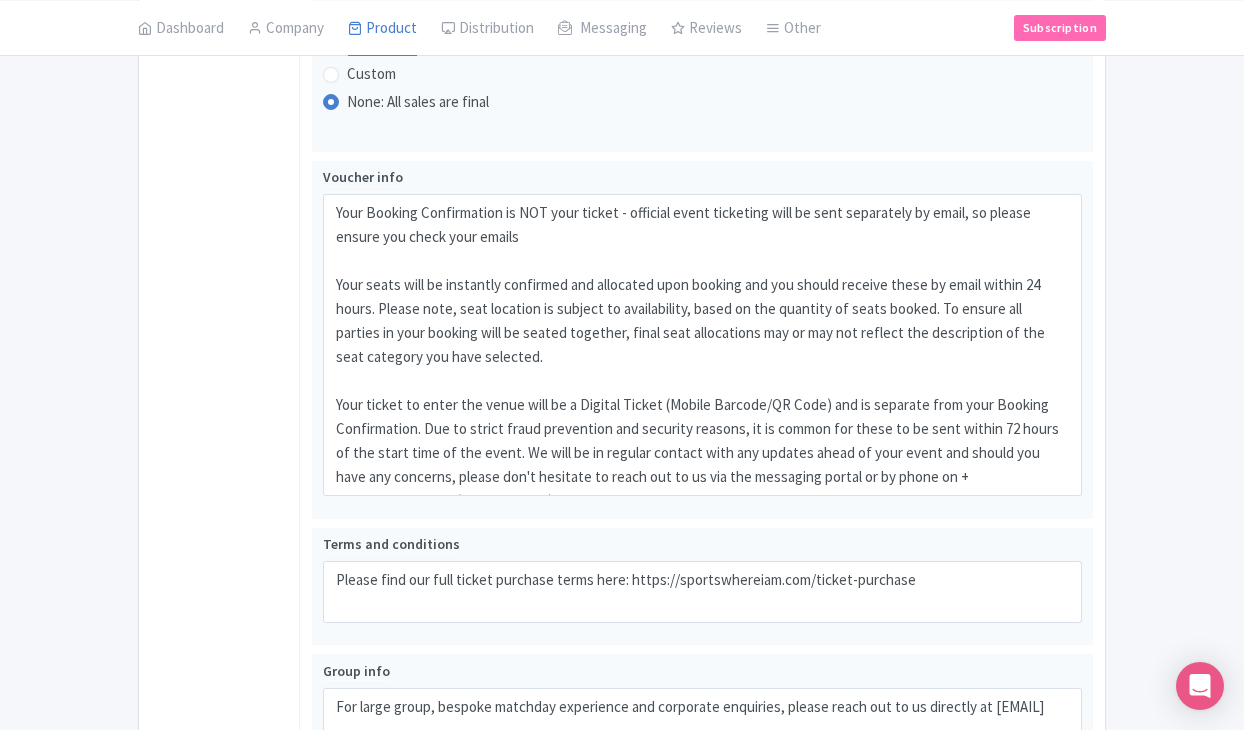 scroll, scrollTop: 1152, scrollLeft: 0, axis: vertical 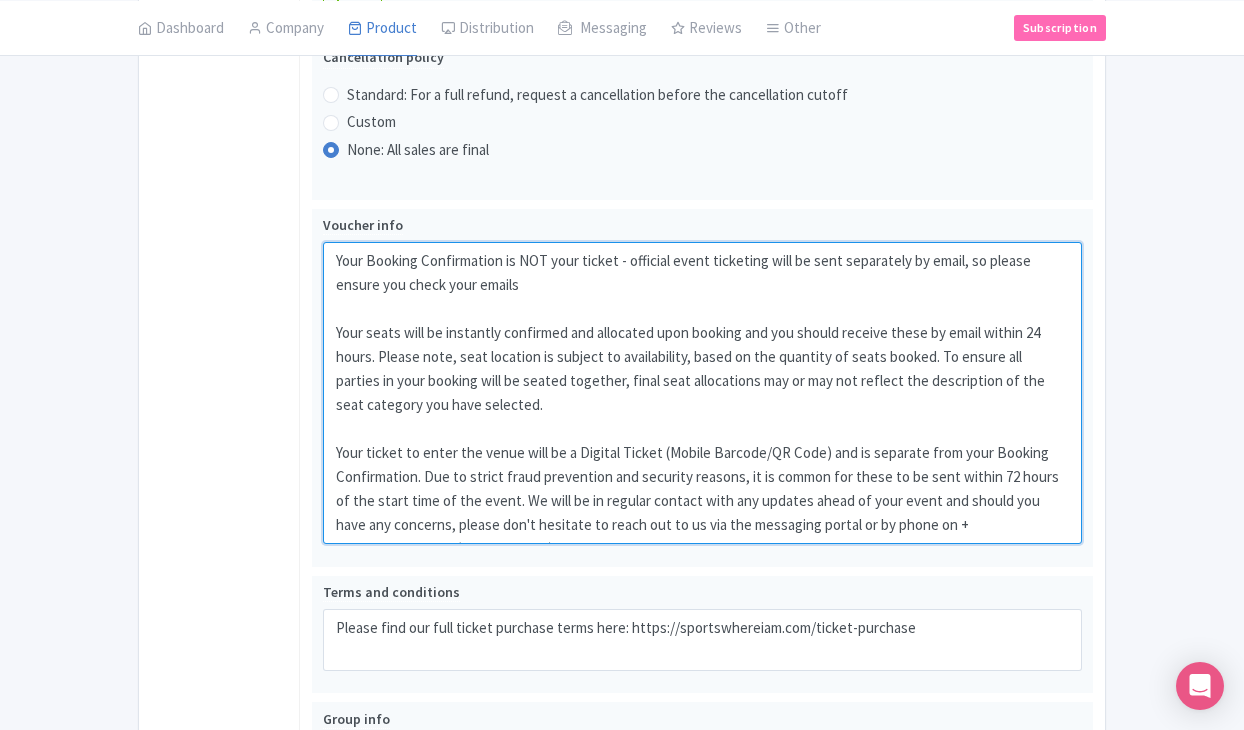 drag, startPoint x: 333, startPoint y: 263, endPoint x: 1118, endPoint y: 568, distance: 842.1698 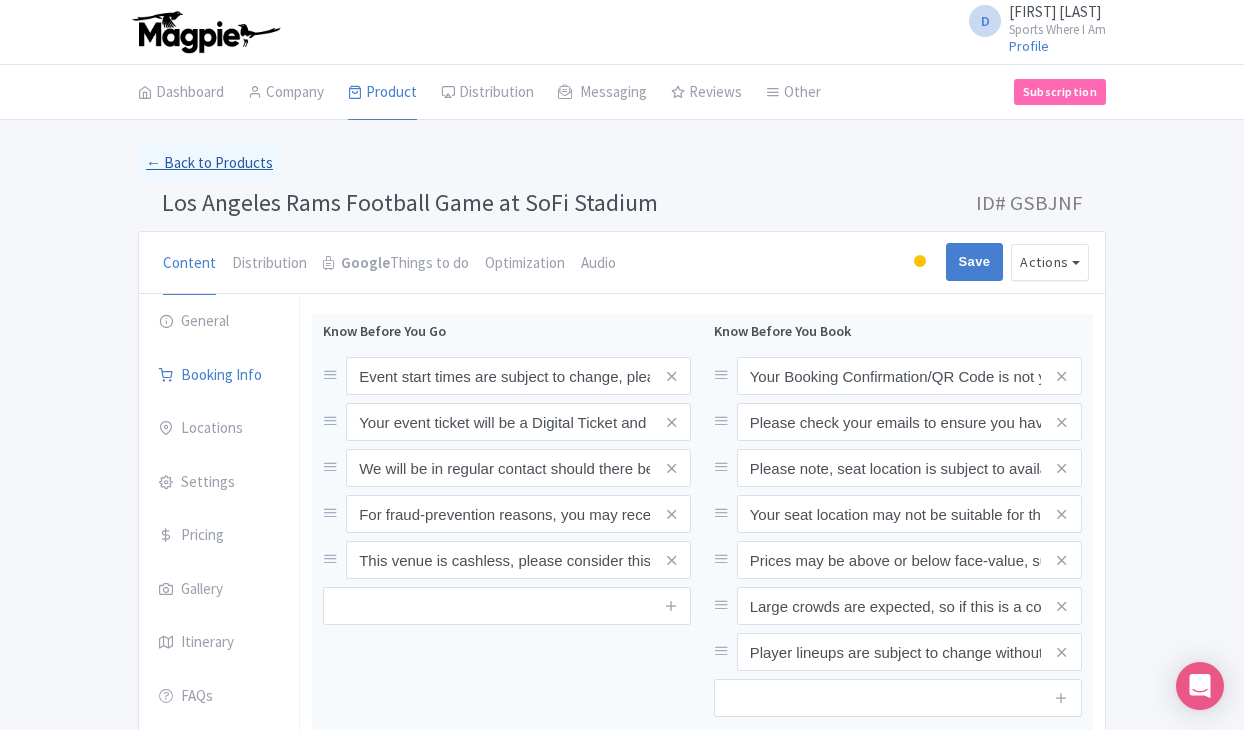 scroll, scrollTop: 0, scrollLeft: 0, axis: both 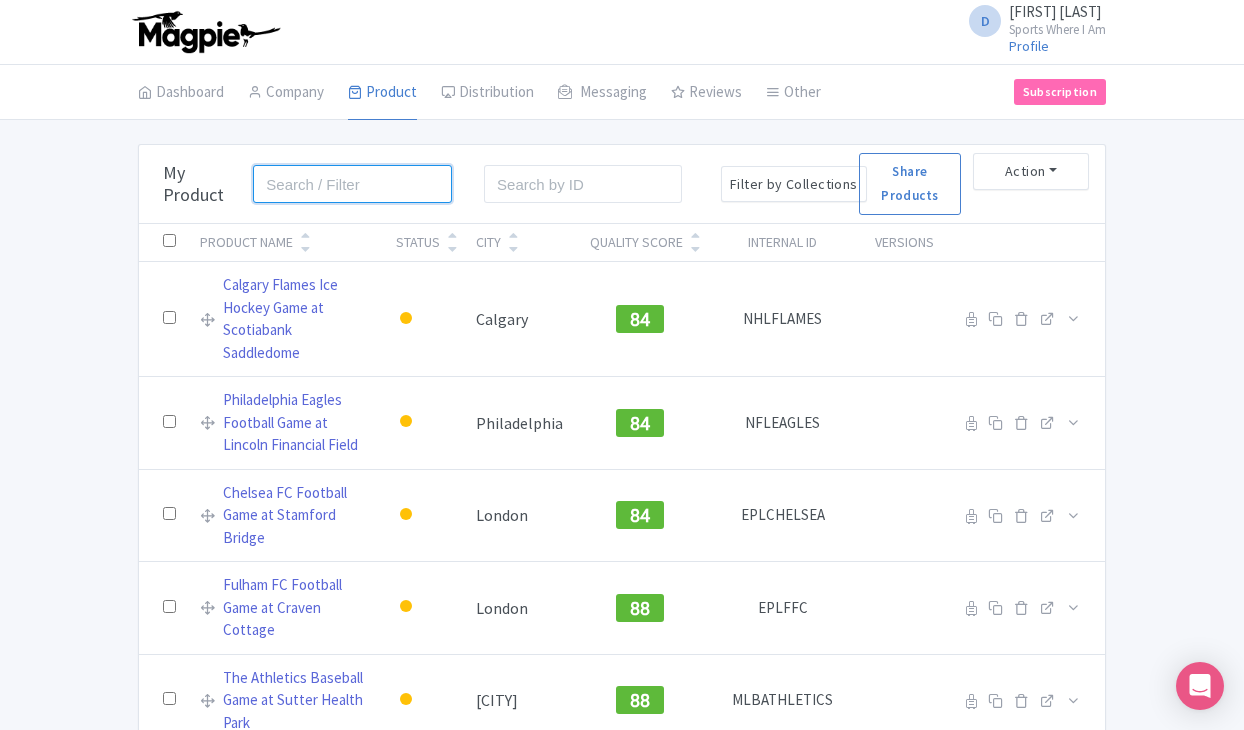 click at bounding box center [352, 184] 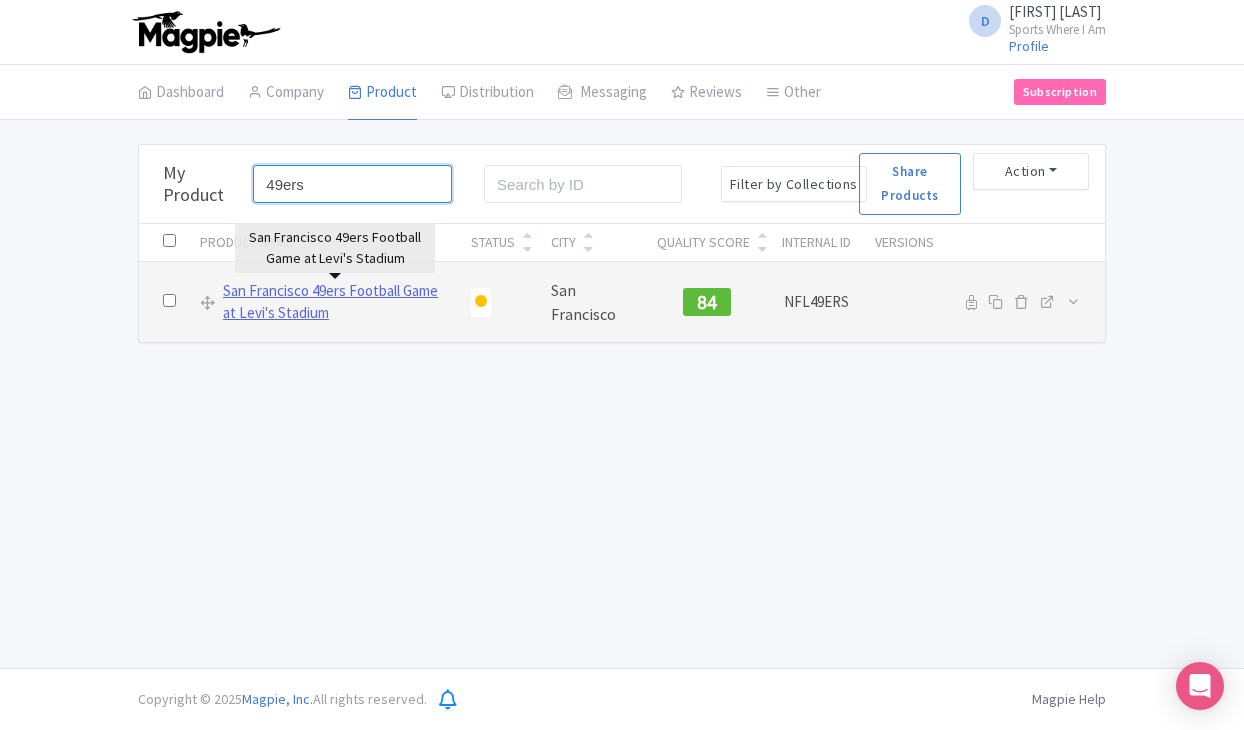 type on "49ers" 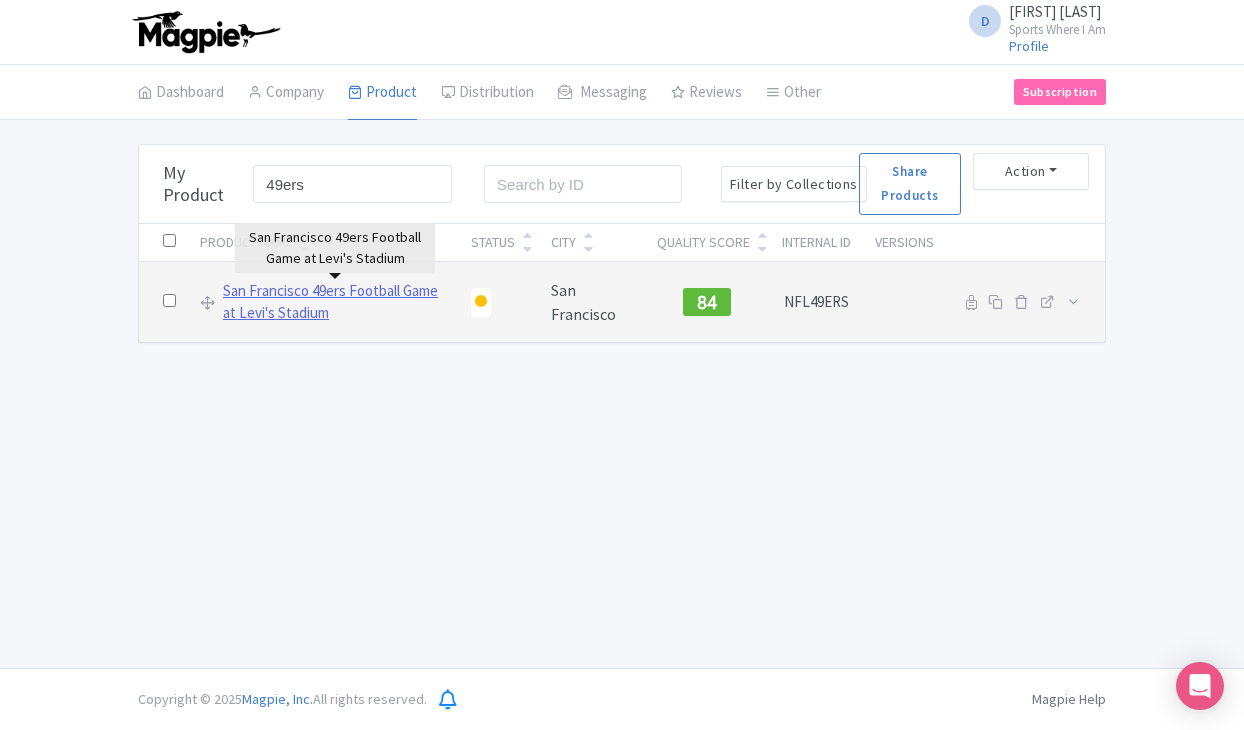 click on "San Francisco 49ers Football Game at Levi's Stadium" at bounding box center (335, 302) 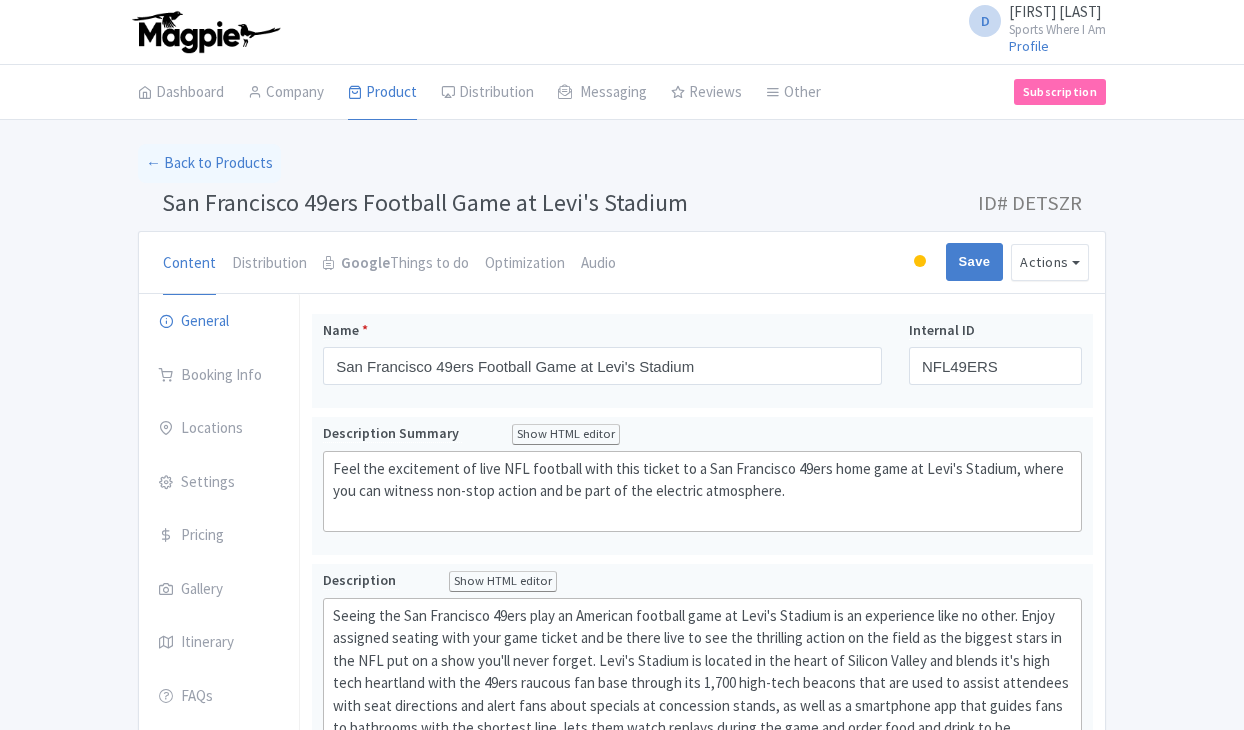 scroll, scrollTop: 0, scrollLeft: 0, axis: both 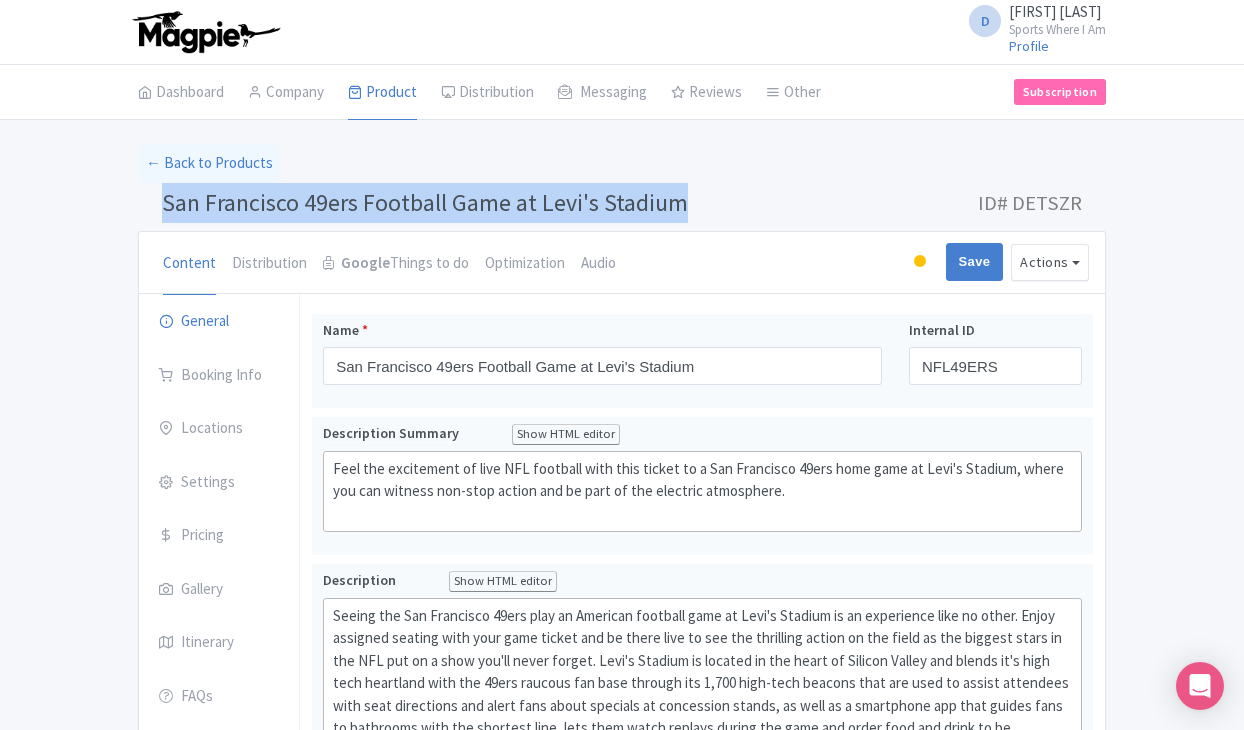 drag, startPoint x: 162, startPoint y: 200, endPoint x: 706, endPoint y: 203, distance: 544.0083 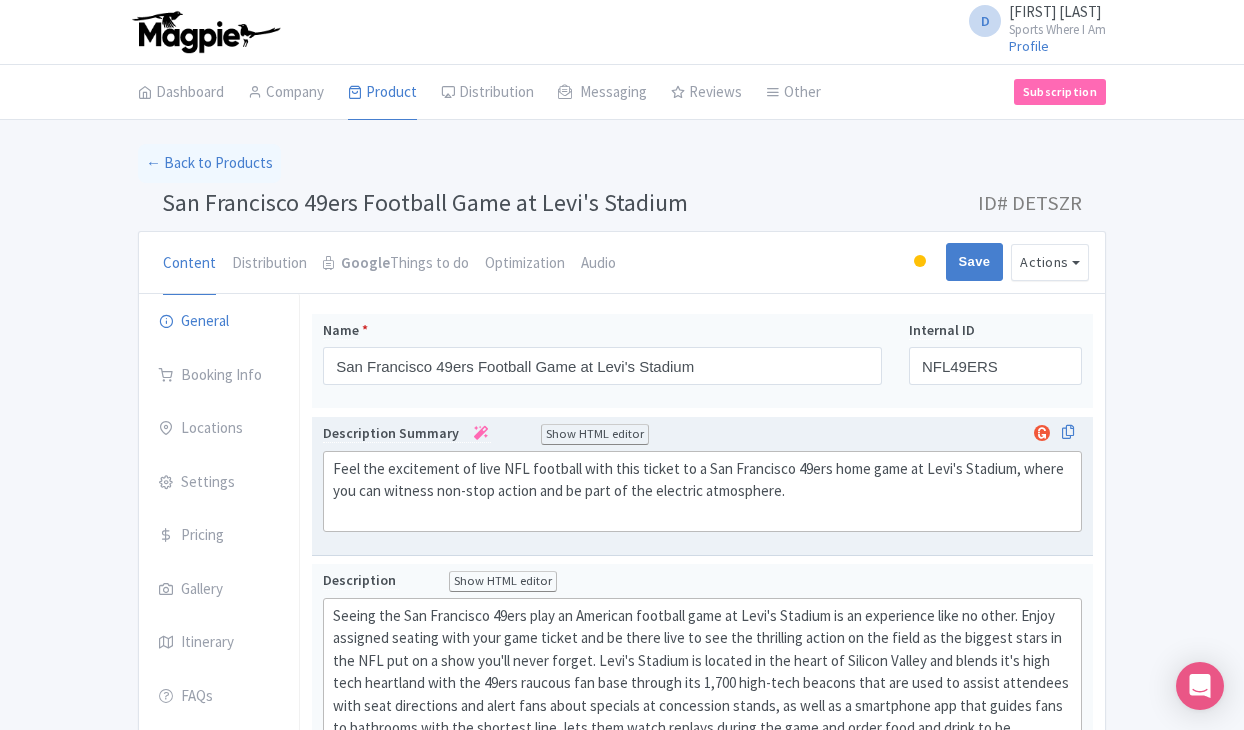 click on "Feel the excitement of live NFL football with this ticket to a San Francisco 49ers home game at Levi's Stadium, where you can witness non-stop action and be part of the electric atmosphere." 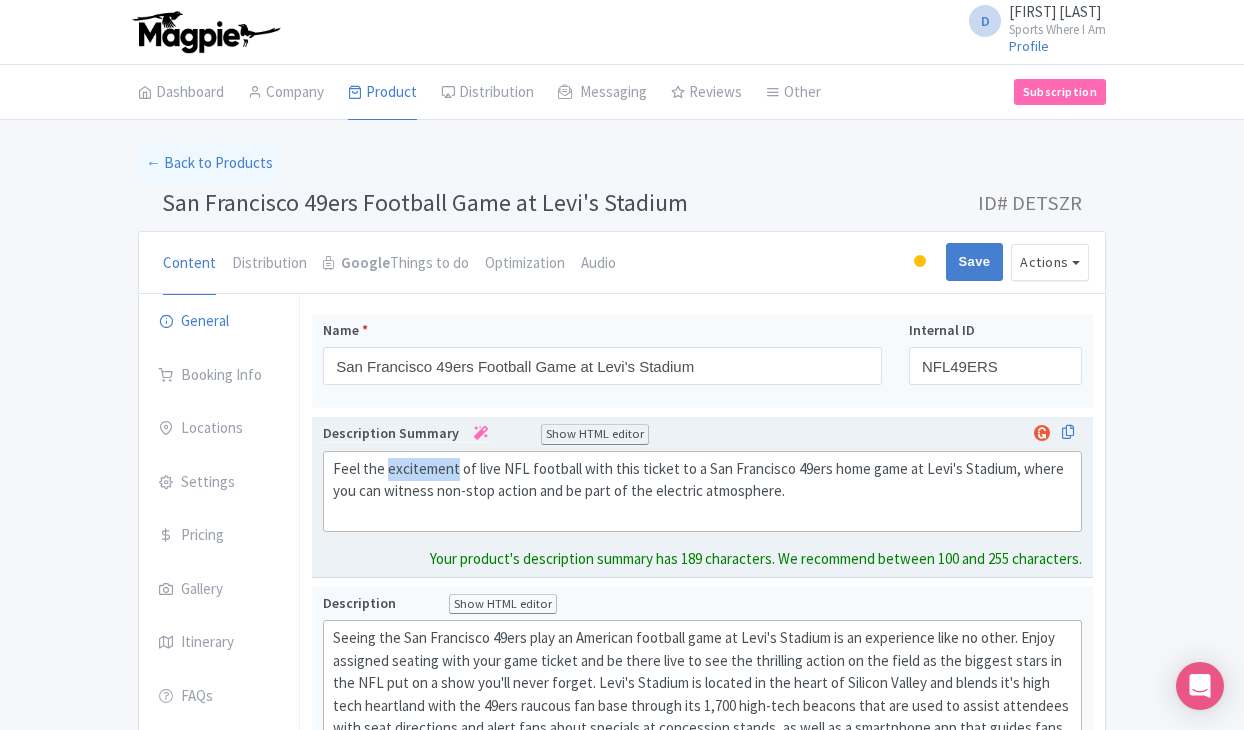 click on "Feel the excitement of live NFL football with this ticket to a San Francisco 49ers home game at Levi's Stadium, where you can witness non-stop action and be part of the electric atmosphere." 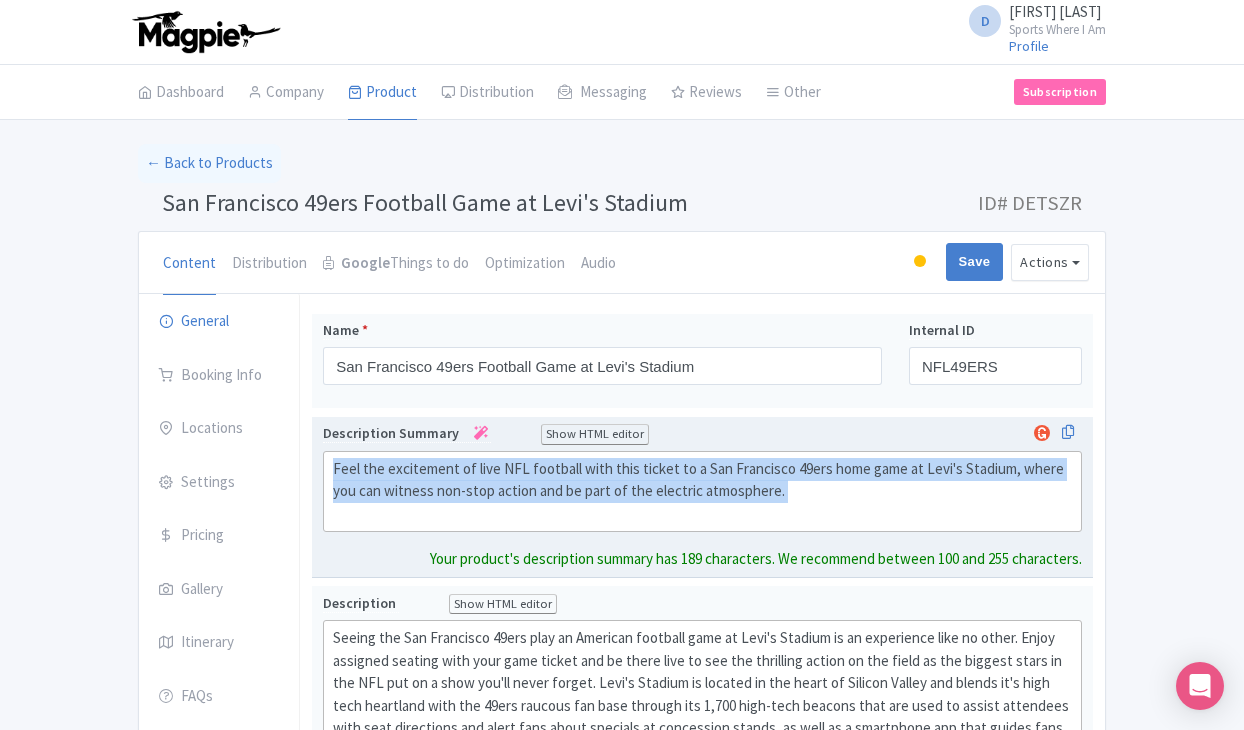 click on "Feel the excitement of live NFL football with this ticket to a San Francisco 49ers home game at Levi's Stadium, where you can witness non-stop action and be part of the electric atmosphere." 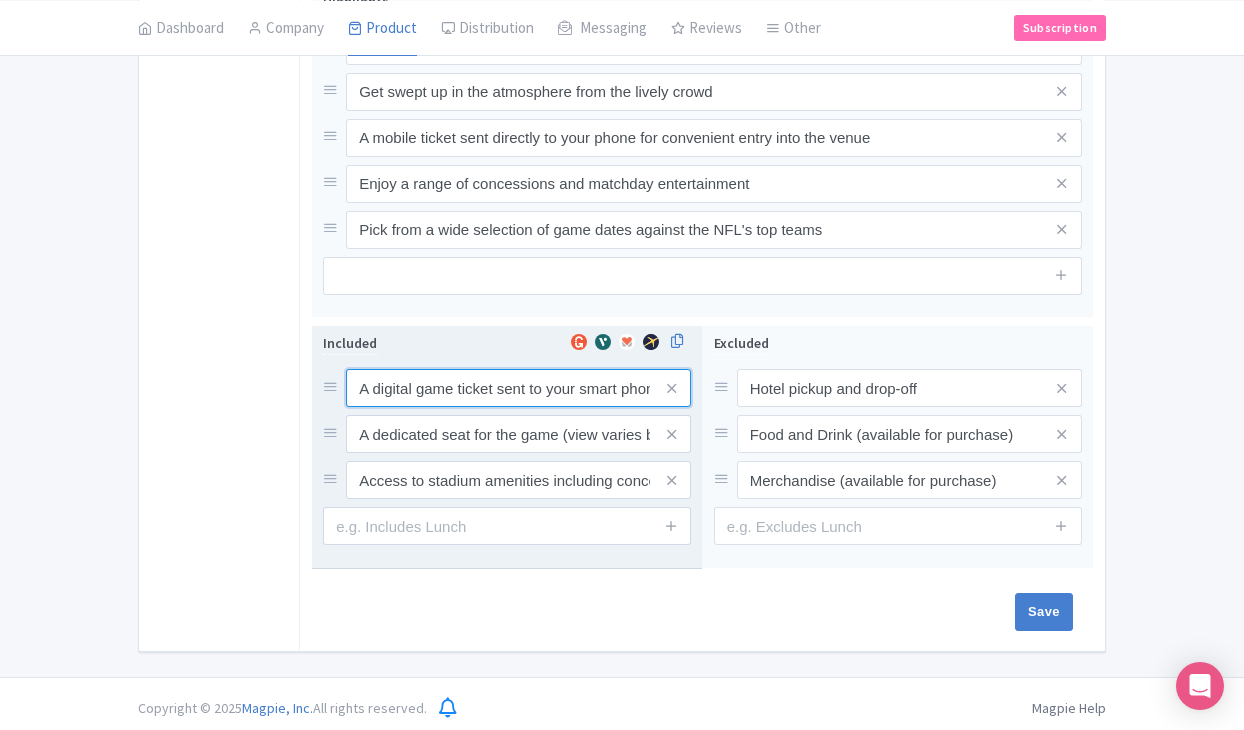 scroll, scrollTop: 930, scrollLeft: 0, axis: vertical 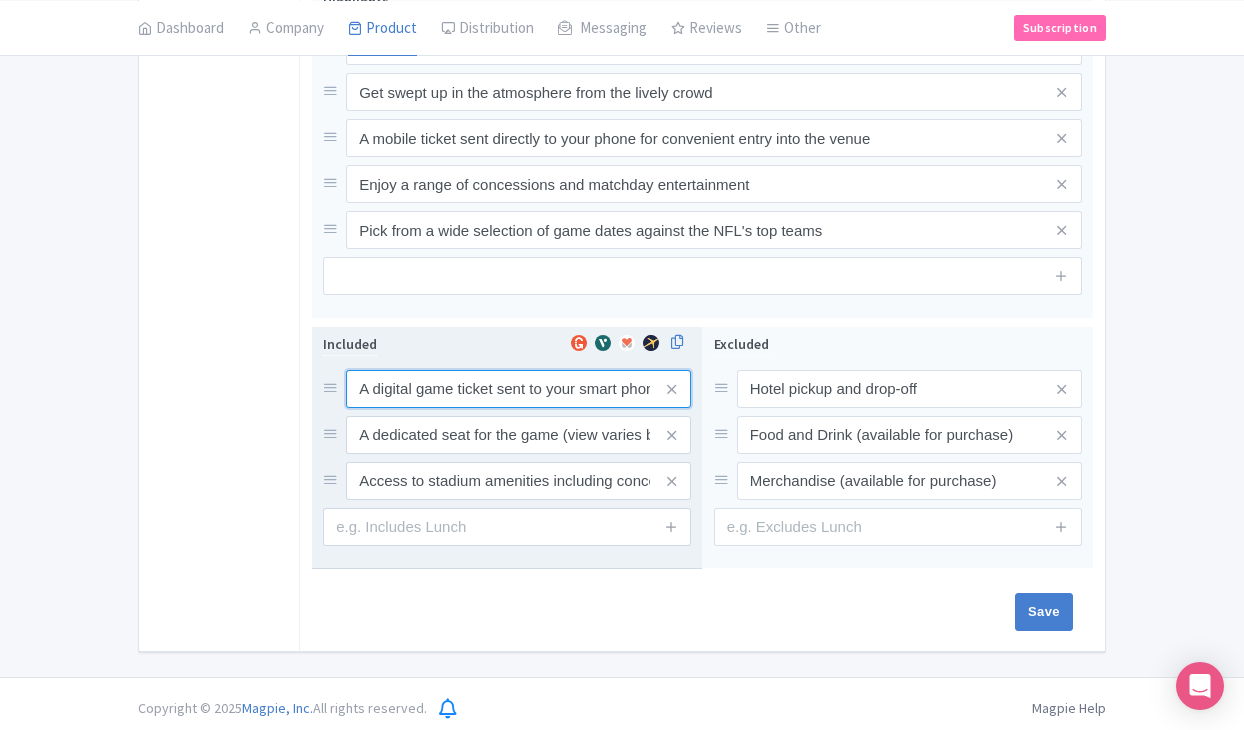 click on "A digital game ticket sent to your smart phone" at bounding box center (518, 389) 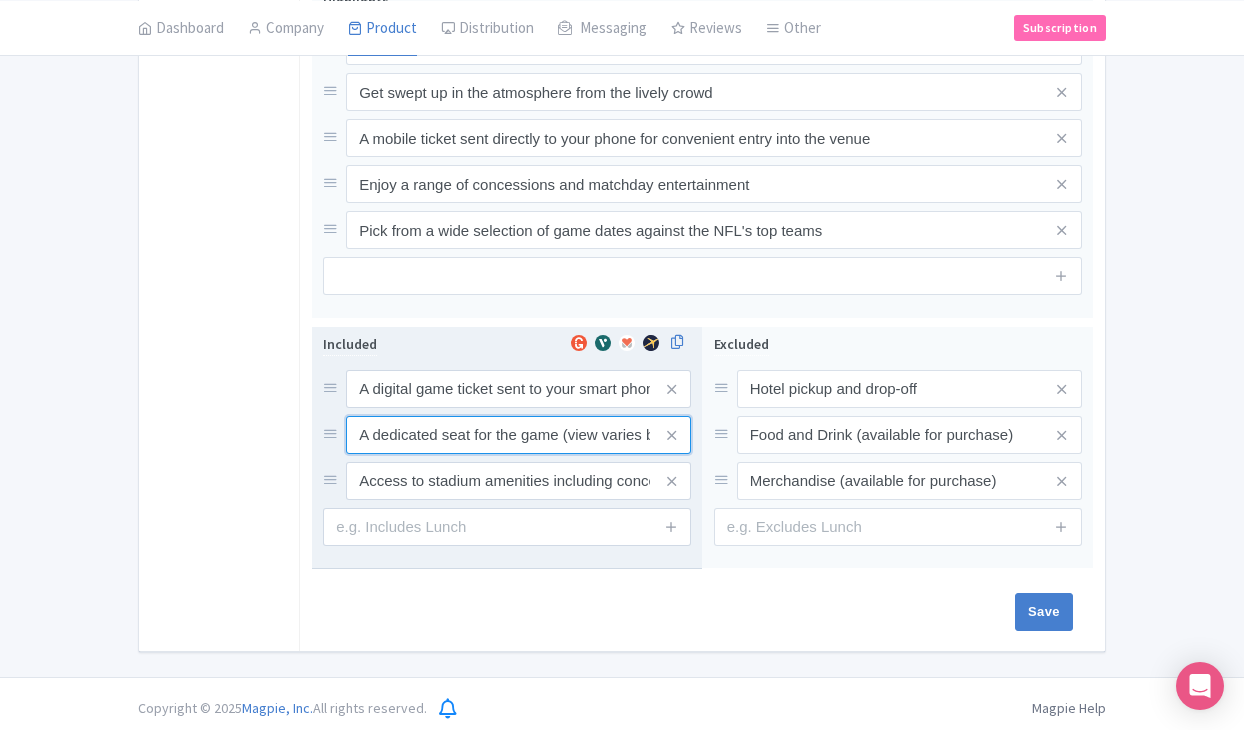 click on "A dedicated seat for the game (view varies by seat category)" at bounding box center (518, 389) 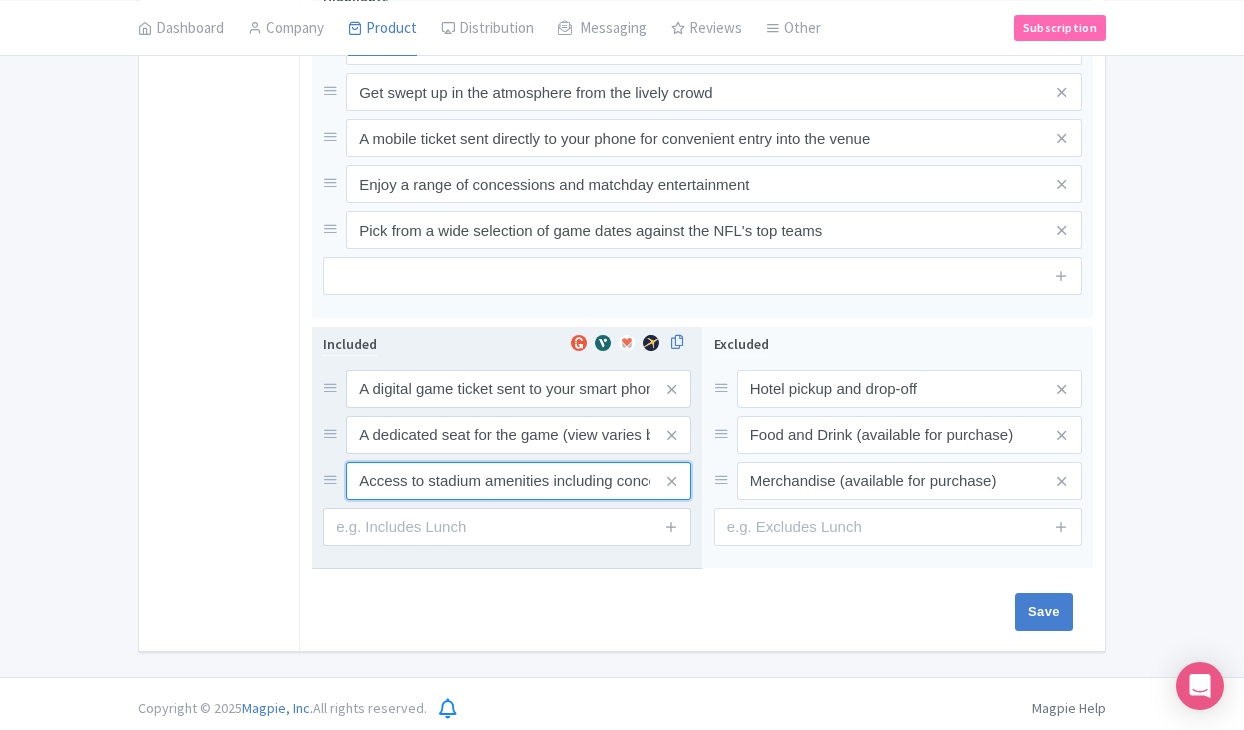 click on "Access to stadium amenities including concessions and matchday activations" at bounding box center (518, 389) 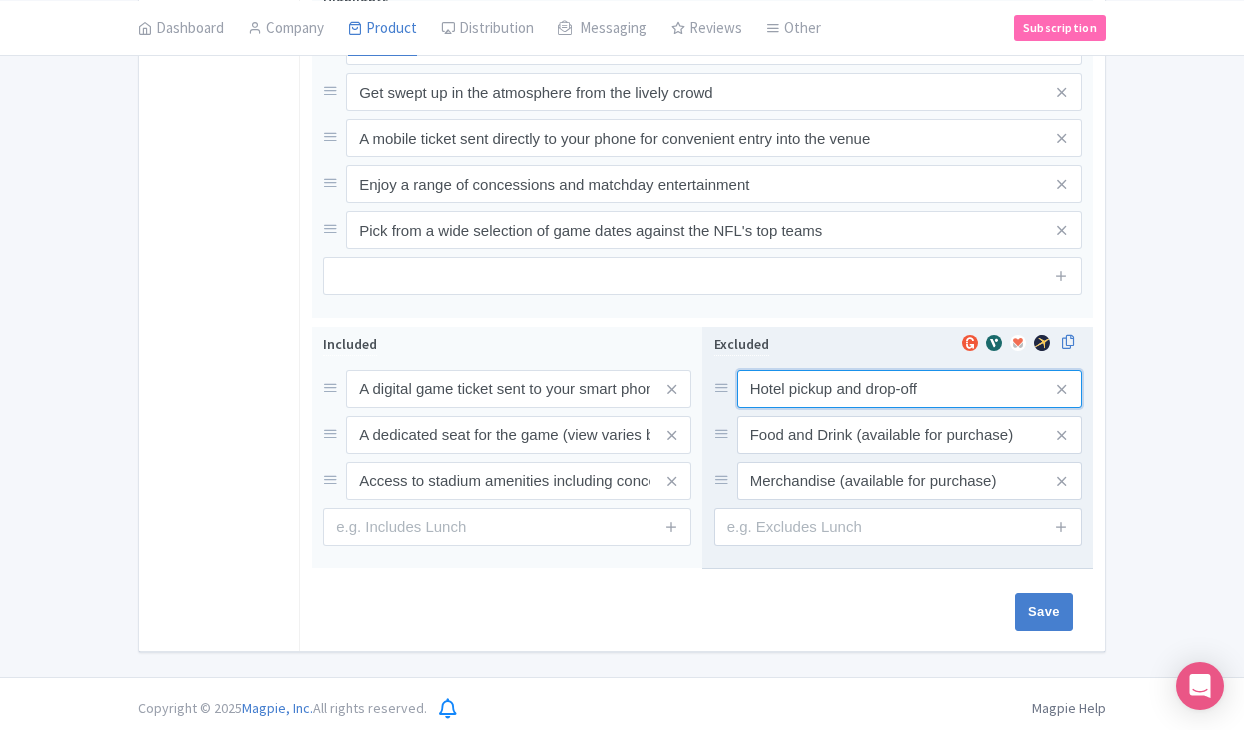 click on "Hotel pickup and drop-off" at bounding box center [909, 389] 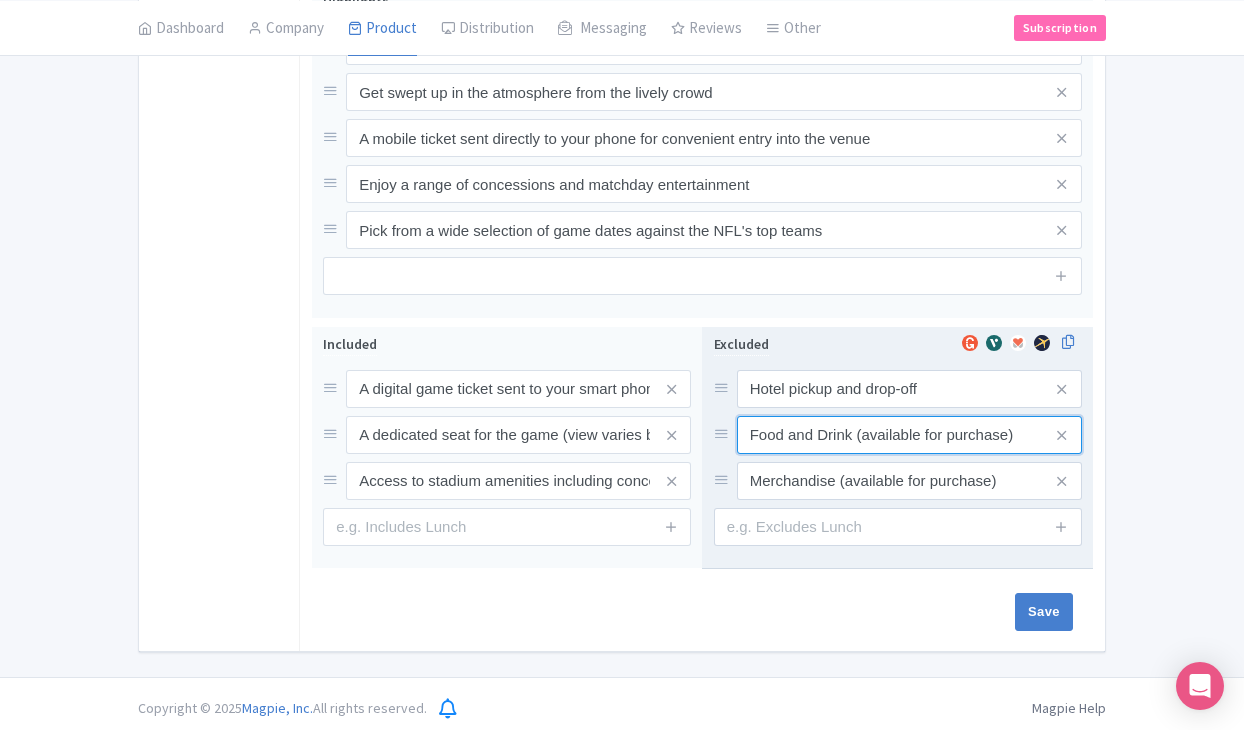 click on "Food and Drink (available for purchase)" at bounding box center [909, 389] 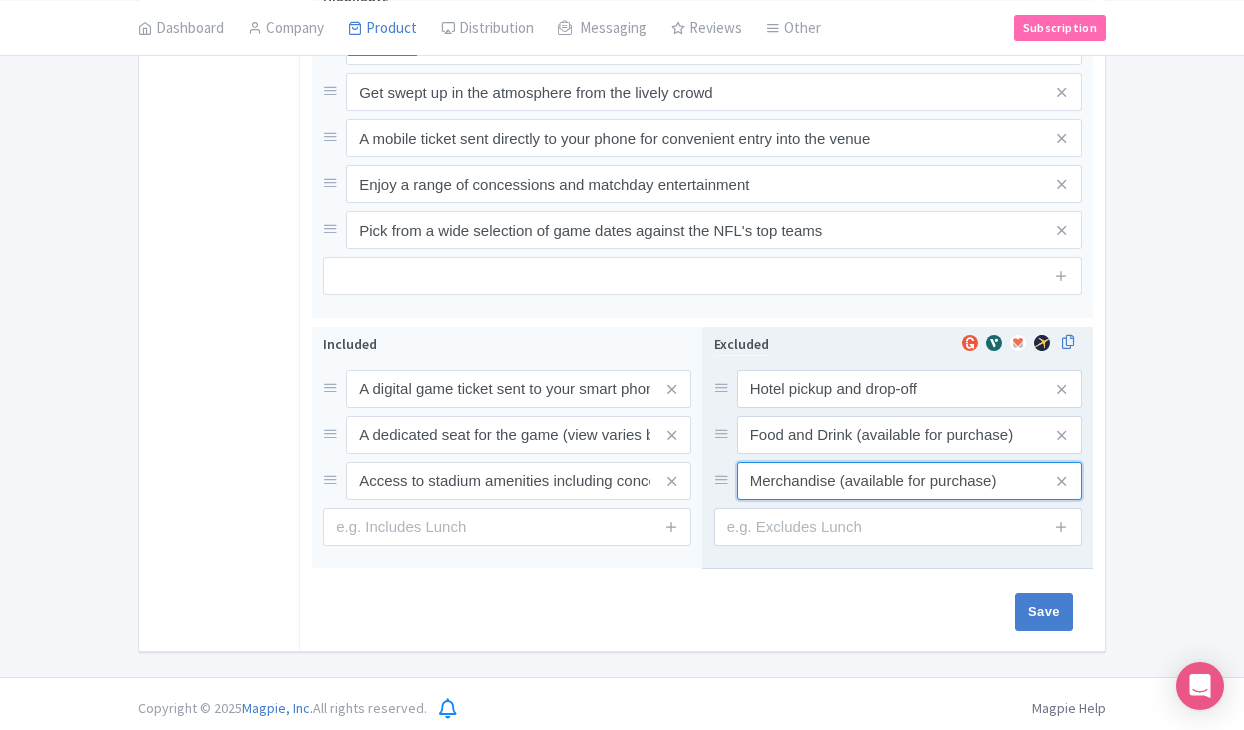 click on "Merchandise (available for purchase)" at bounding box center (909, 389) 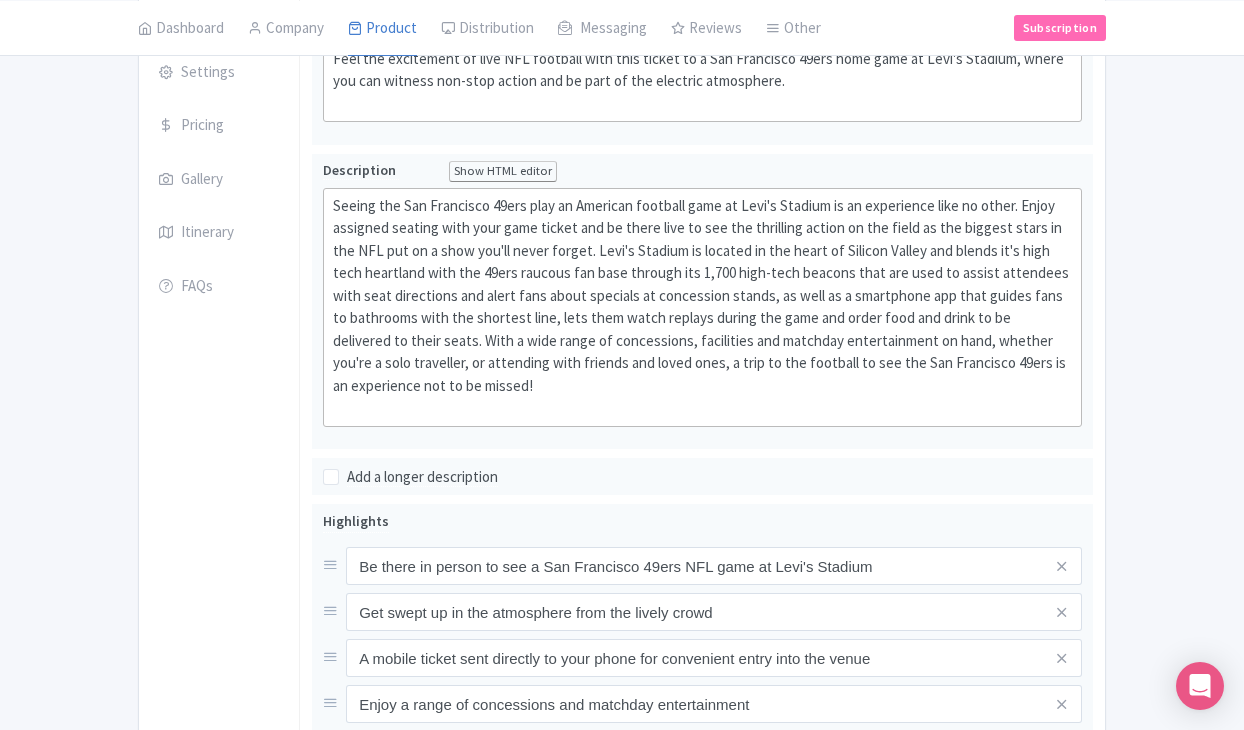 scroll, scrollTop: 291, scrollLeft: 0, axis: vertical 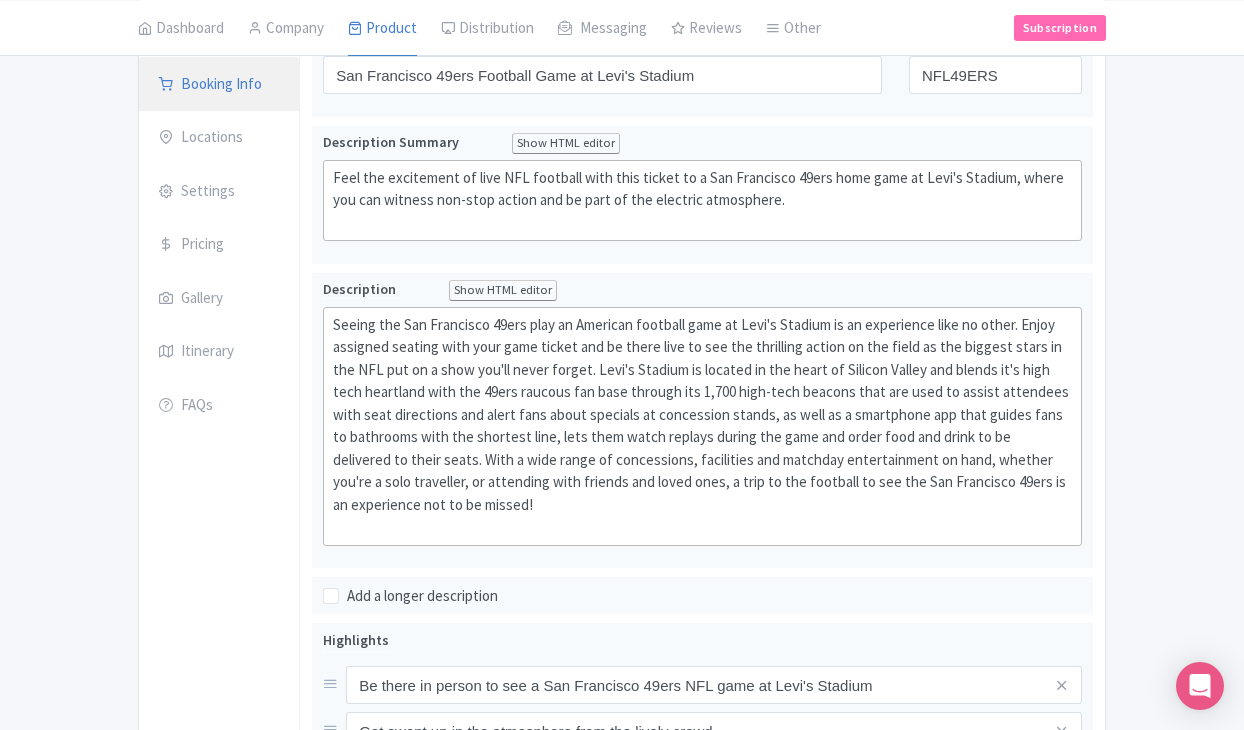 click on "Booking Info" at bounding box center [219, 85] 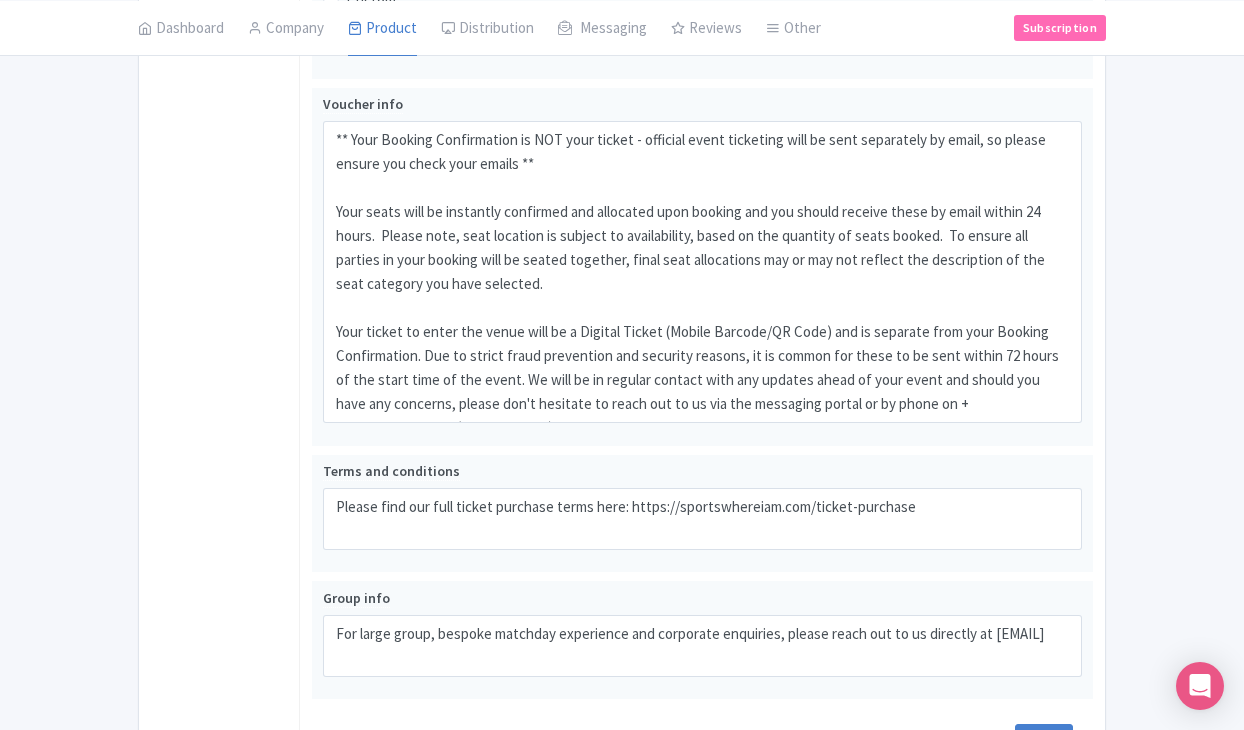 scroll, scrollTop: 1366, scrollLeft: 0, axis: vertical 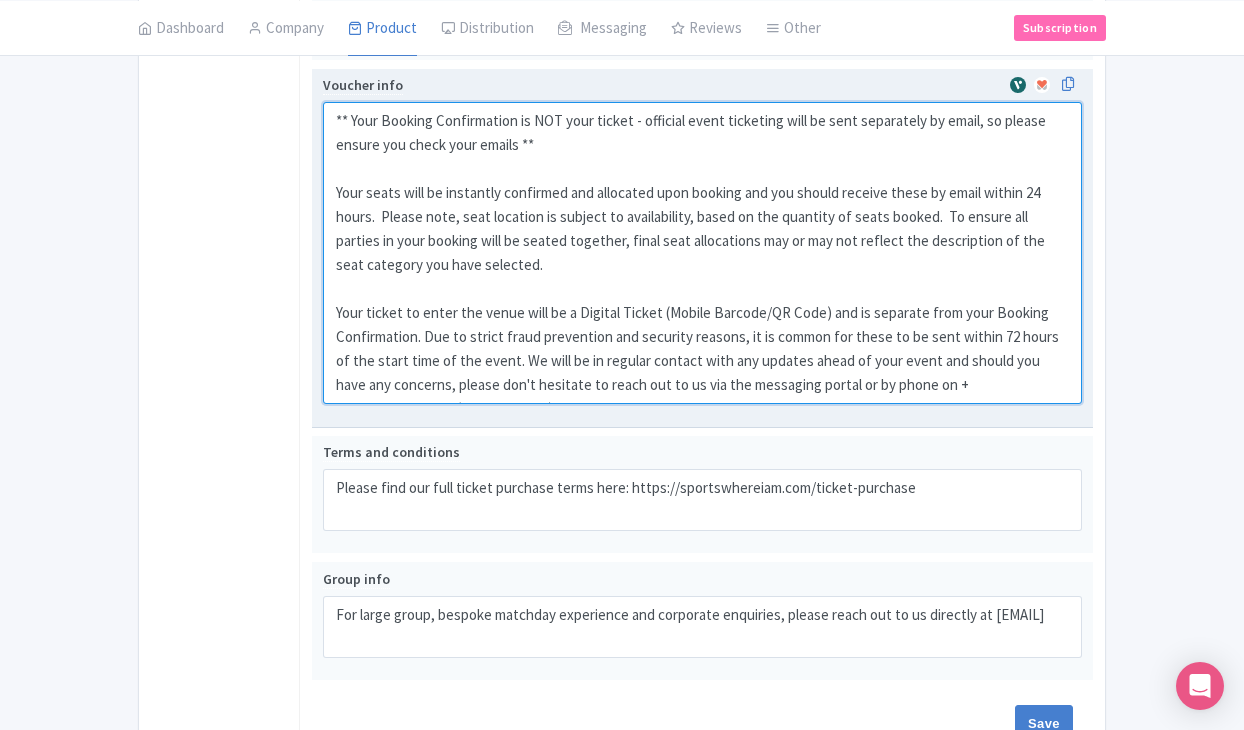 drag, startPoint x: 331, startPoint y: 116, endPoint x: 1051, endPoint y: 381, distance: 767.219 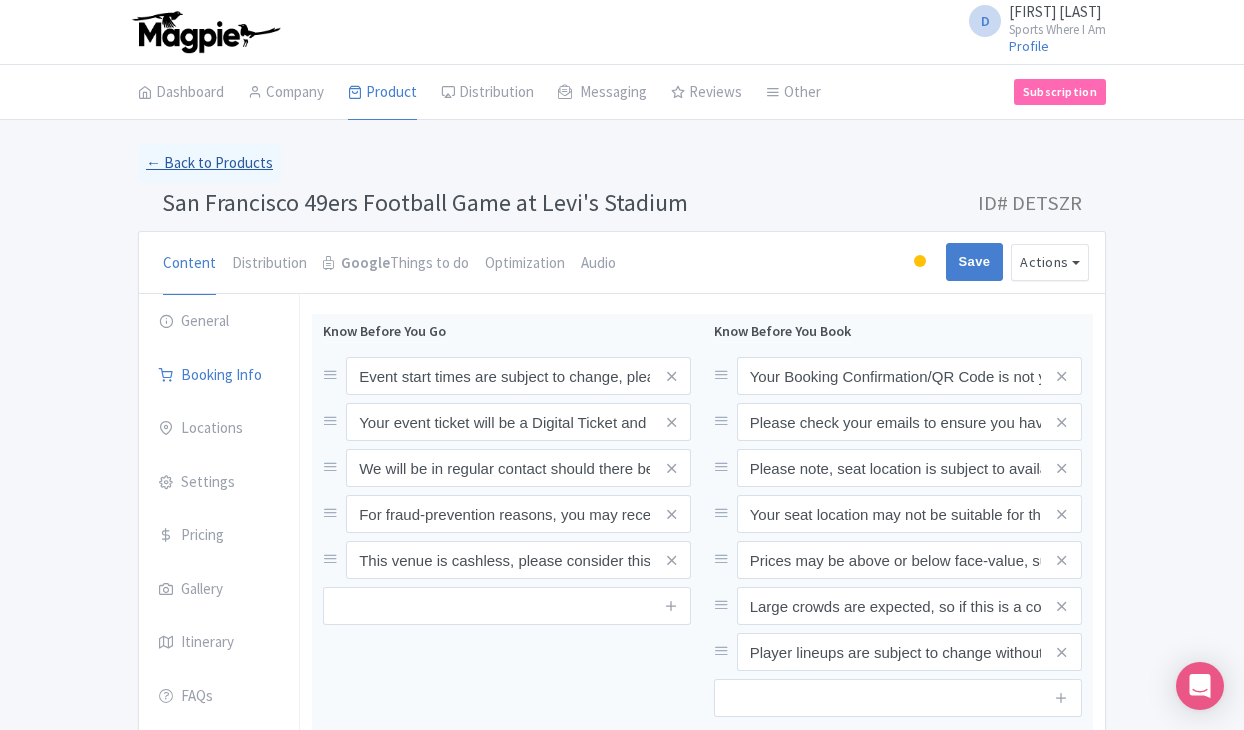 scroll, scrollTop: -1, scrollLeft: 0, axis: vertical 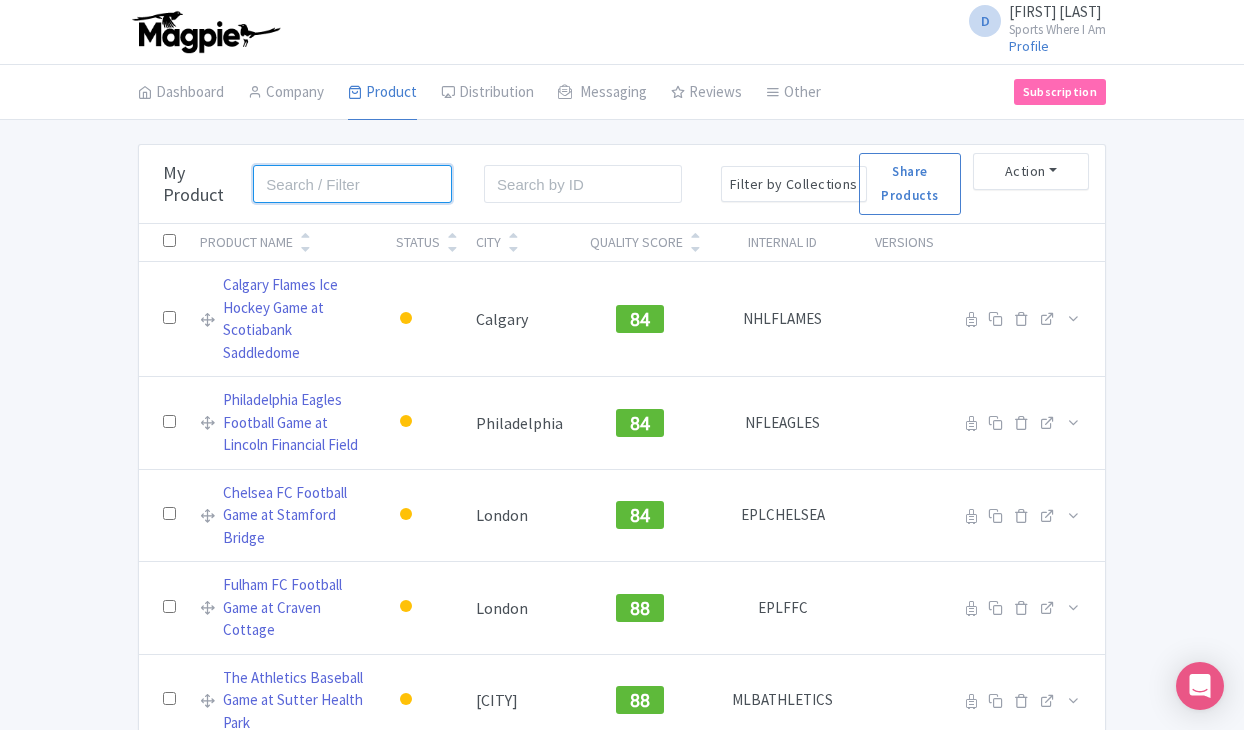 click at bounding box center (352, 184) 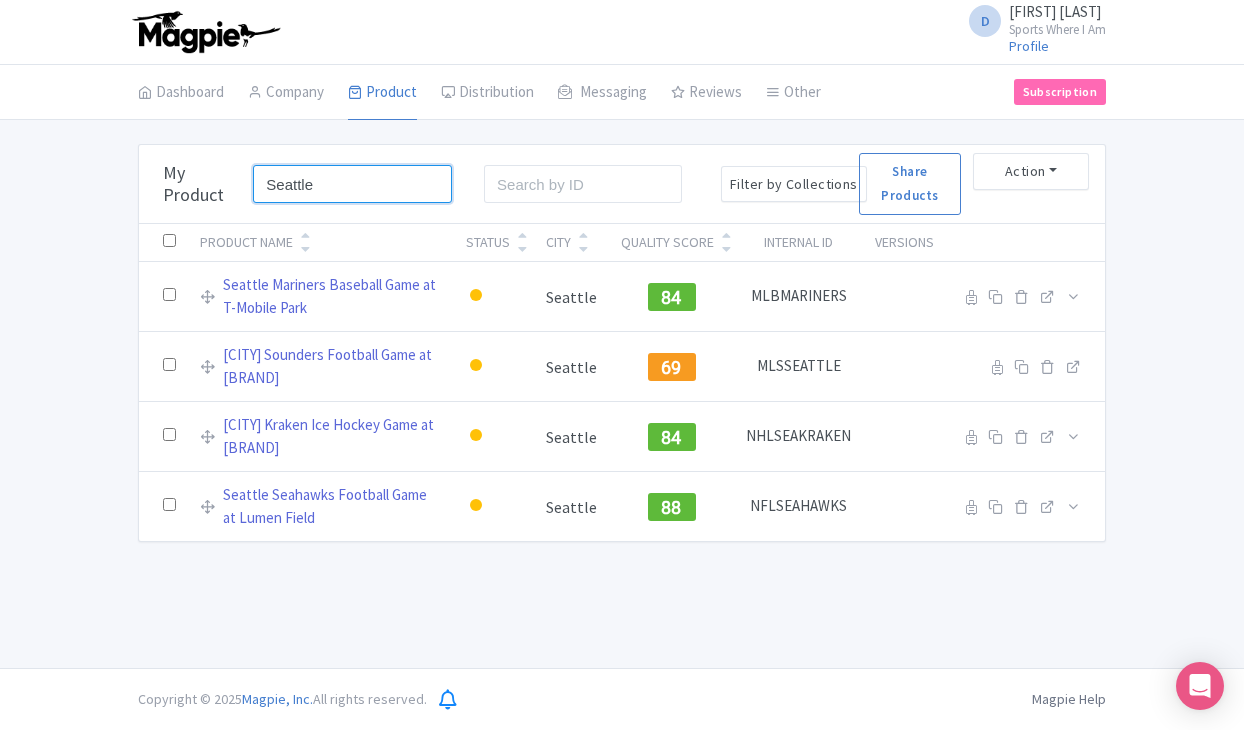 type on "Seattle" 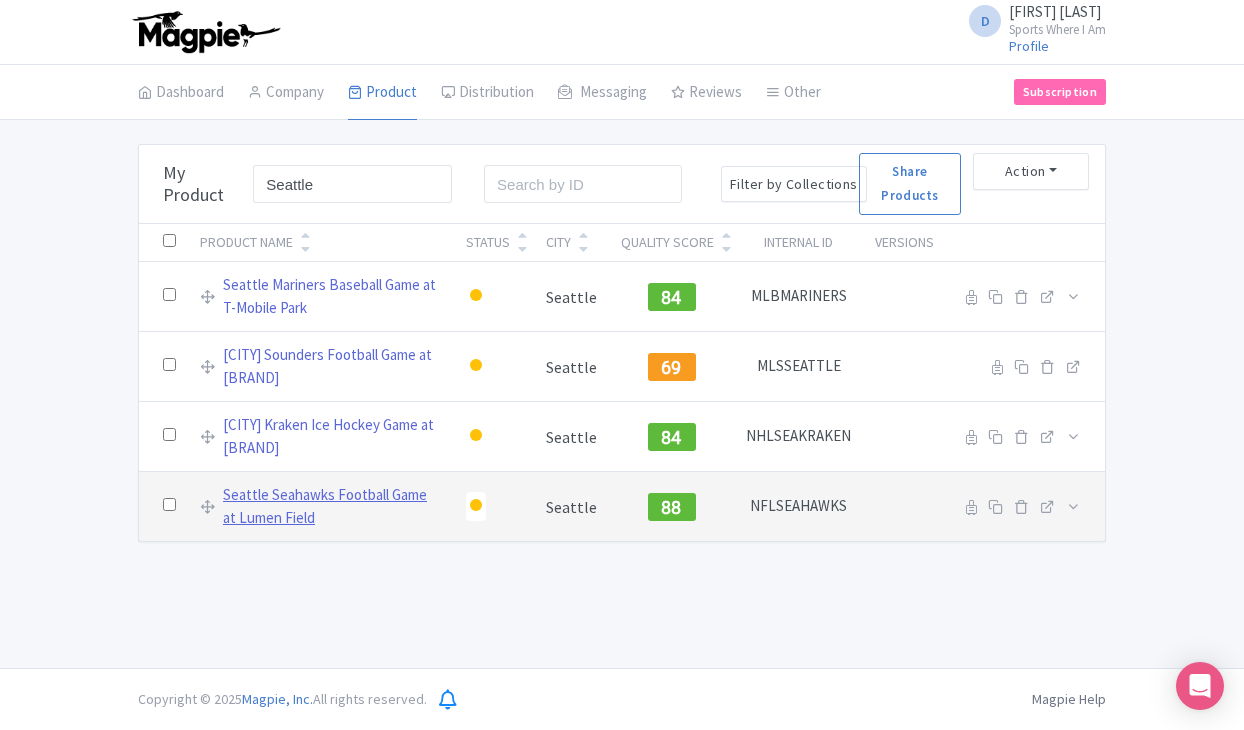 drag, startPoint x: 259, startPoint y: 224, endPoint x: 245, endPoint y: 494, distance: 270.36273 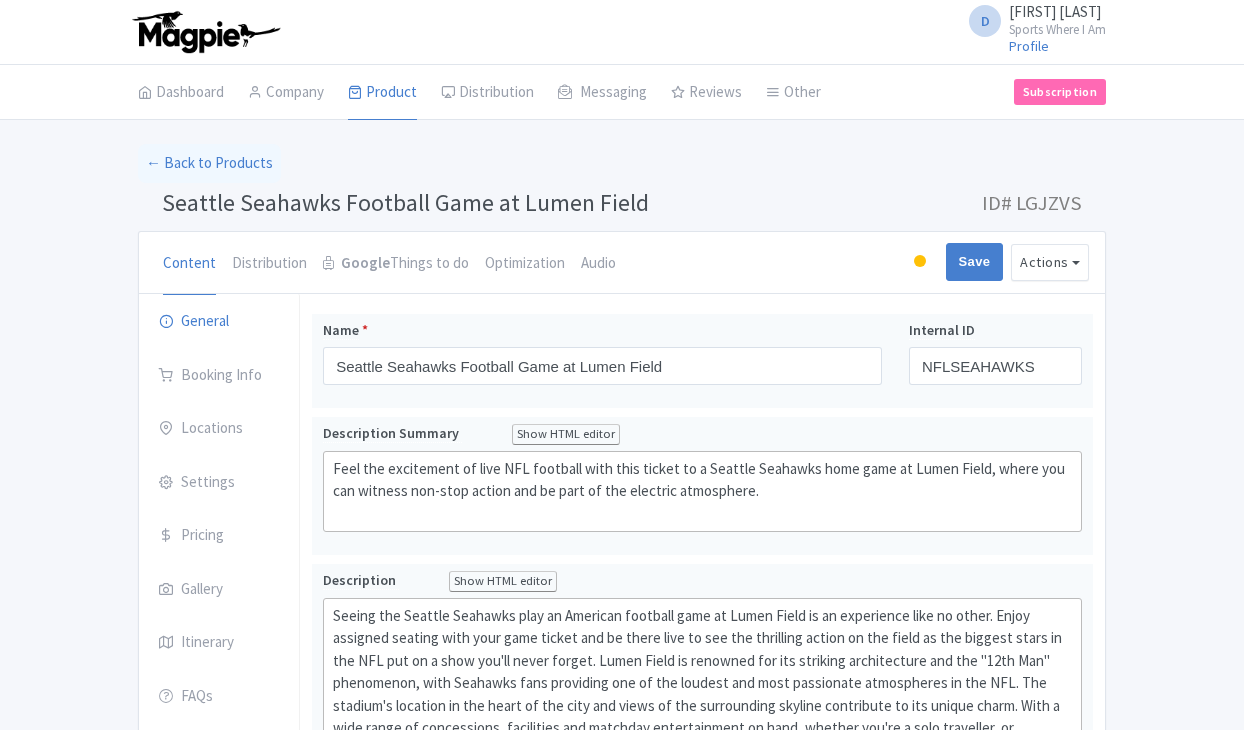 scroll, scrollTop: 0, scrollLeft: 0, axis: both 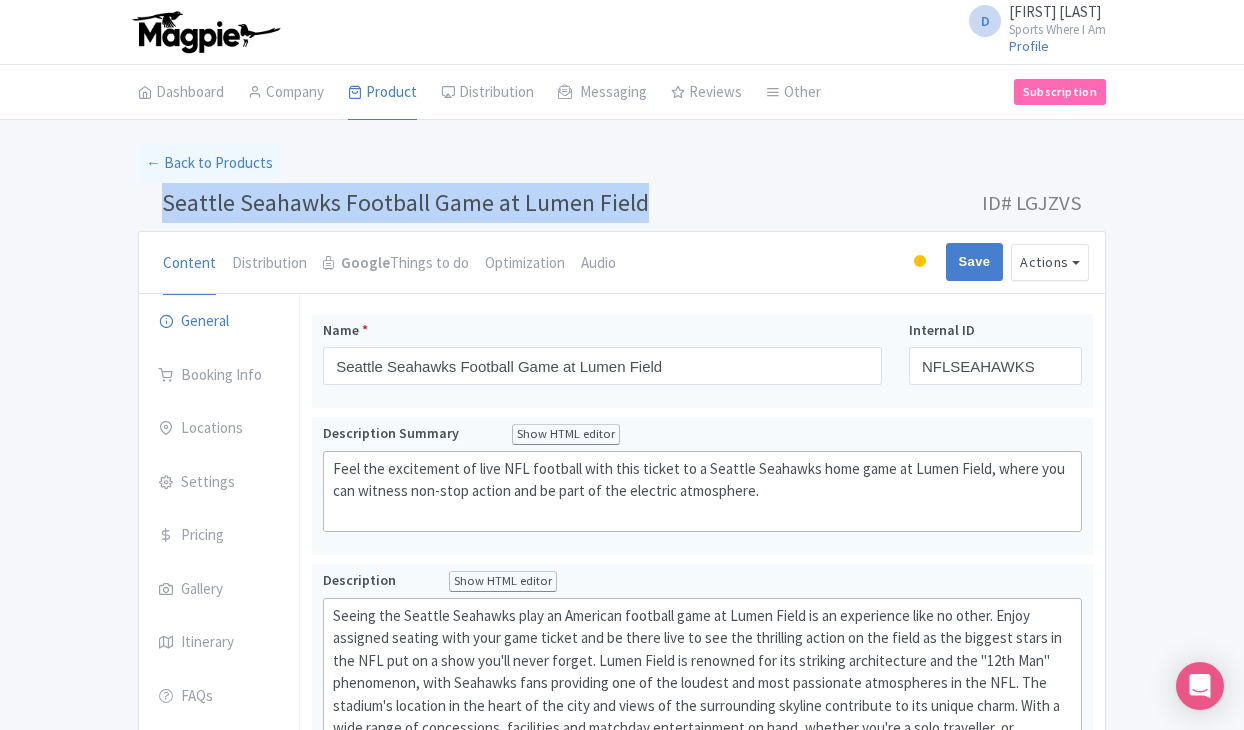 drag, startPoint x: 644, startPoint y: 203, endPoint x: 162, endPoint y: 210, distance: 482.05084 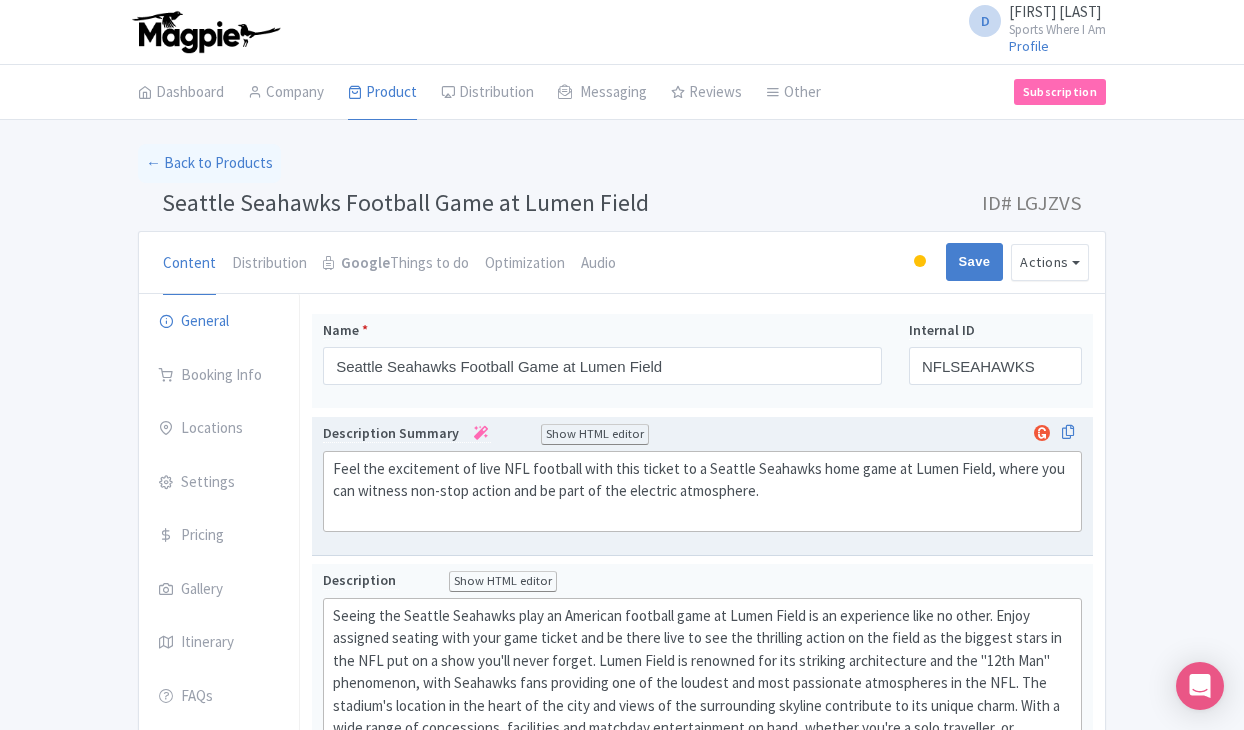 click on "Feel the excitement of live NFL football with this ticket to a Seattle Seahawks home game at Lumen Field, where you can witness non-stop action and be part of the electric atmosphere." 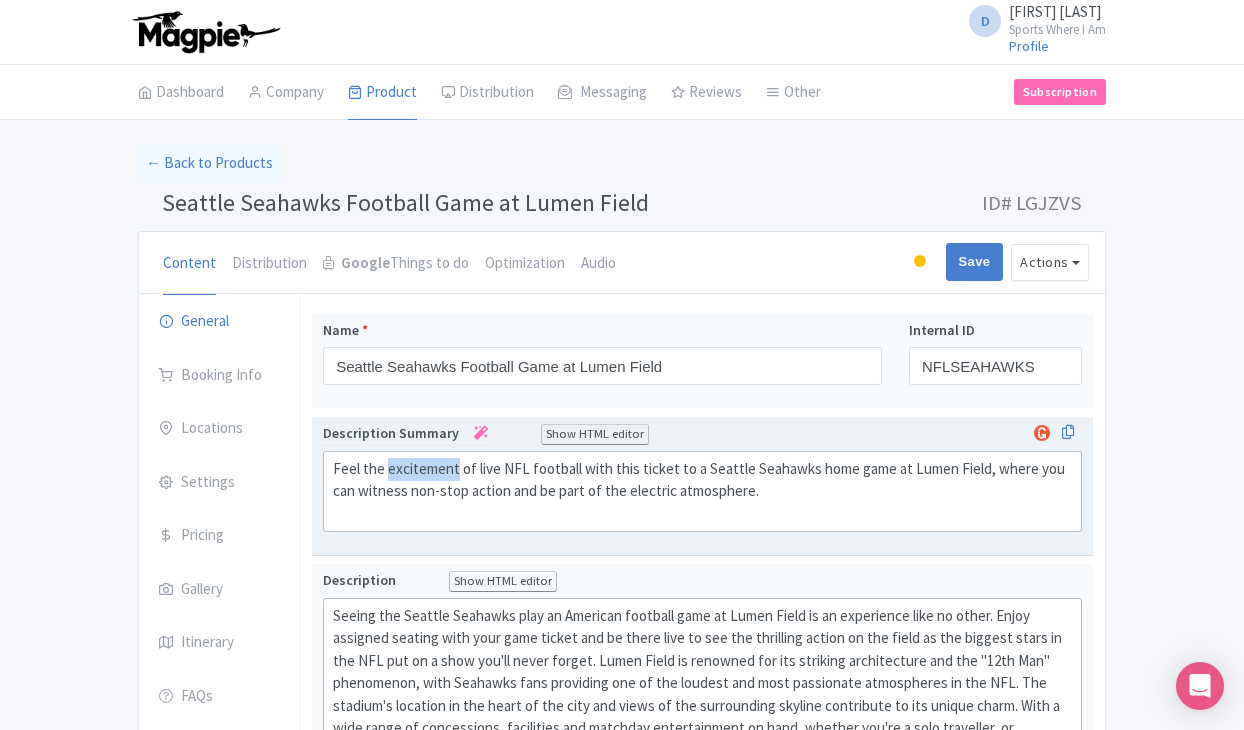 click on "Feel the excitement of live NFL football with this ticket to a Seattle Seahawks home game at Lumen Field, where you can witness non-stop action and be part of the electric atmosphere." 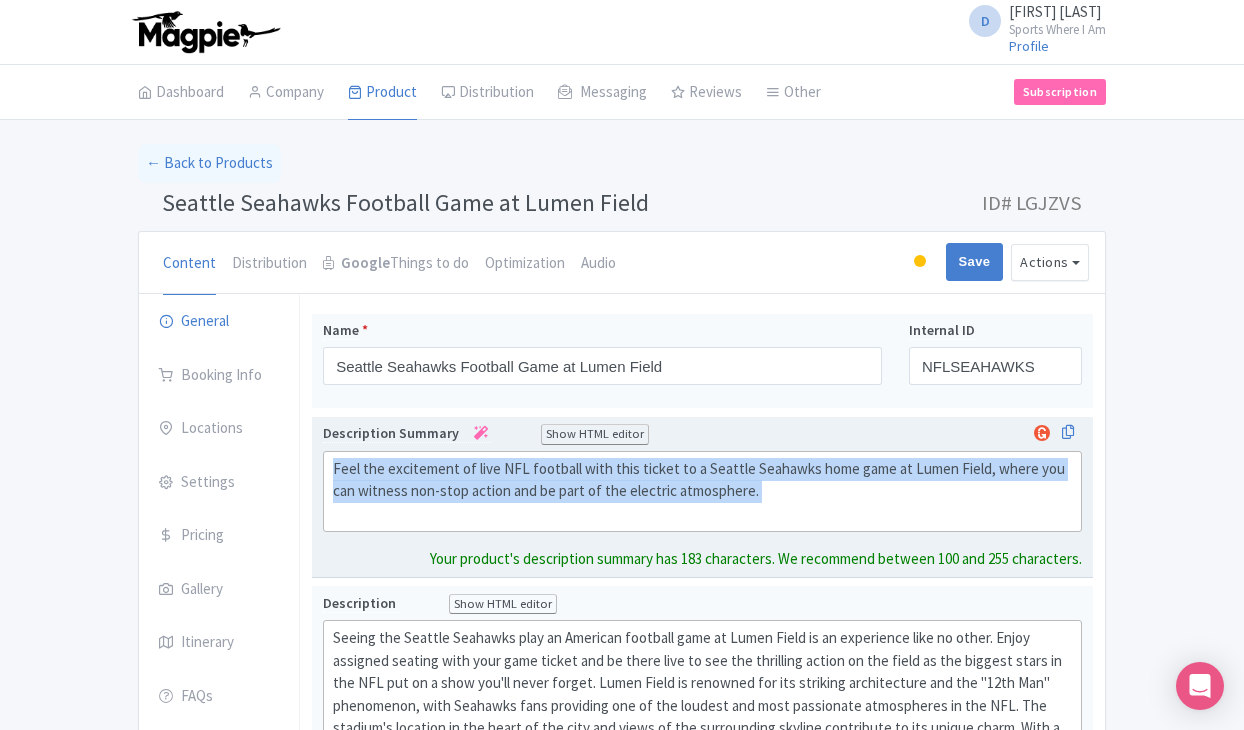 click on "Feel the excitement of live NFL football with this ticket to a Seattle Seahawks home game at Lumen Field, where you can witness non-stop action and be part of the electric atmosphere." 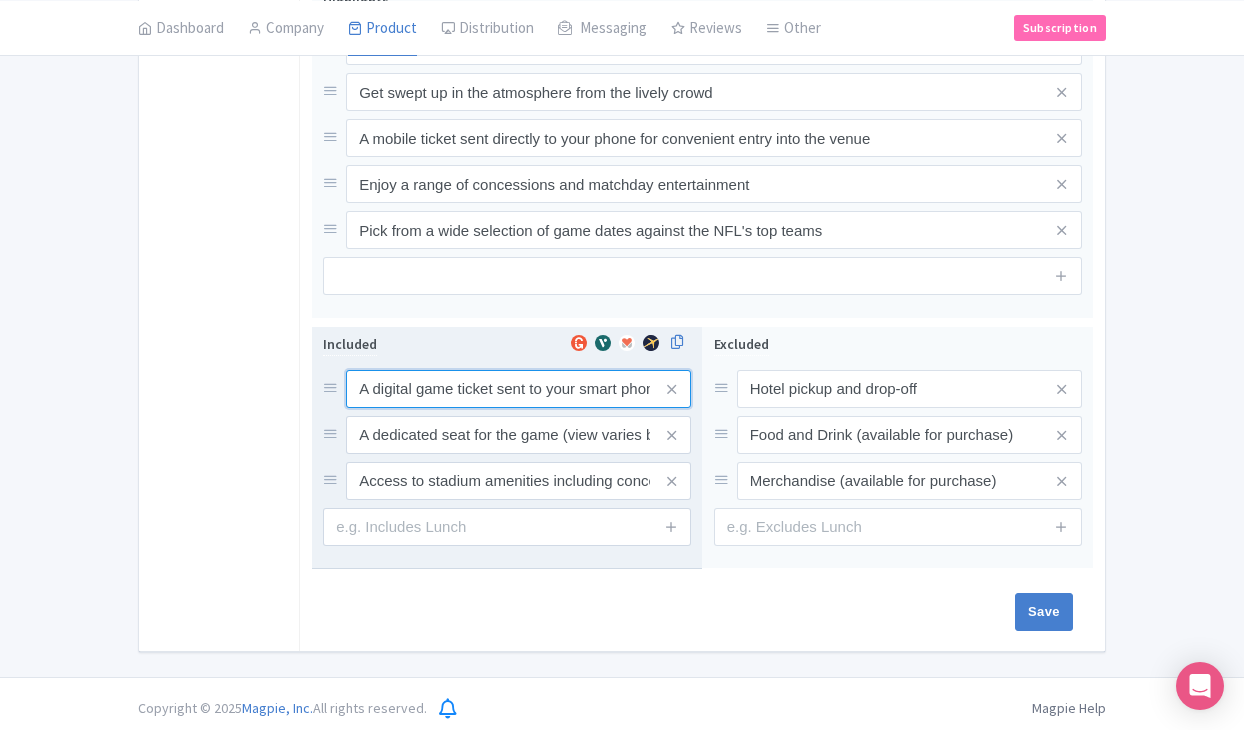 scroll, scrollTop: 908, scrollLeft: 0, axis: vertical 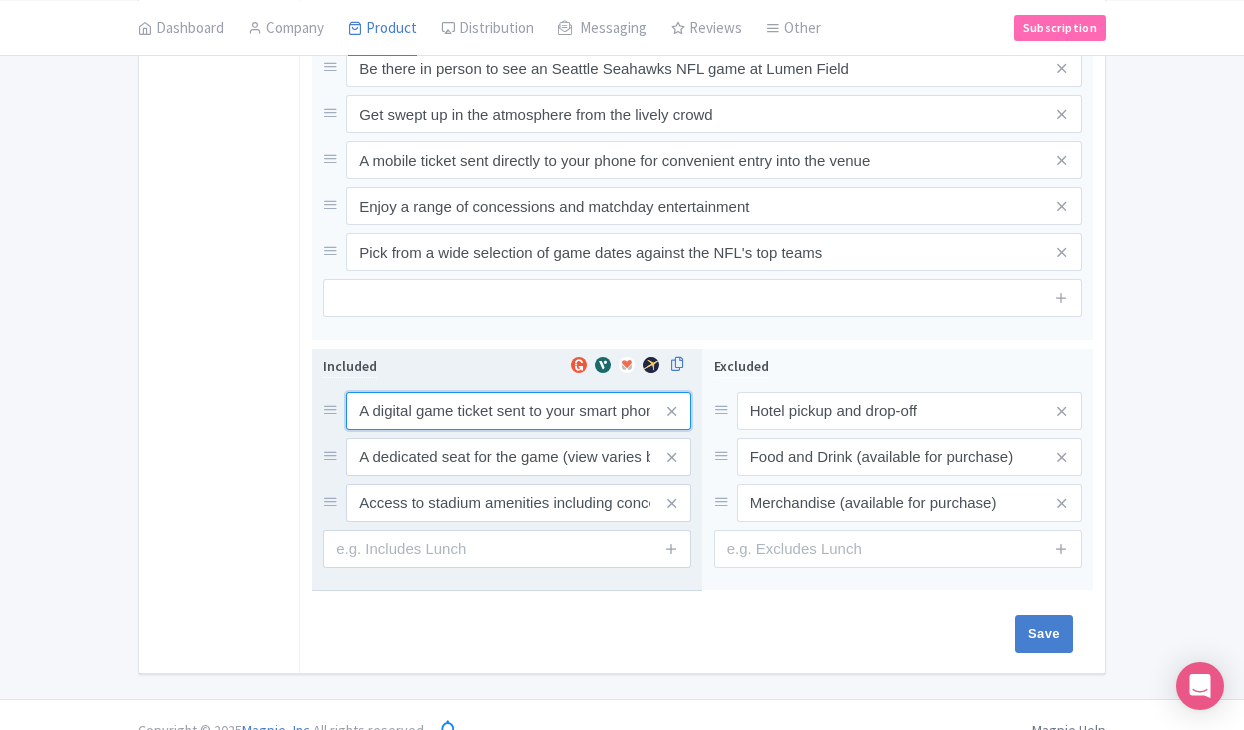 click on "A digital game ticket sent to your smart phone" at bounding box center (518, 411) 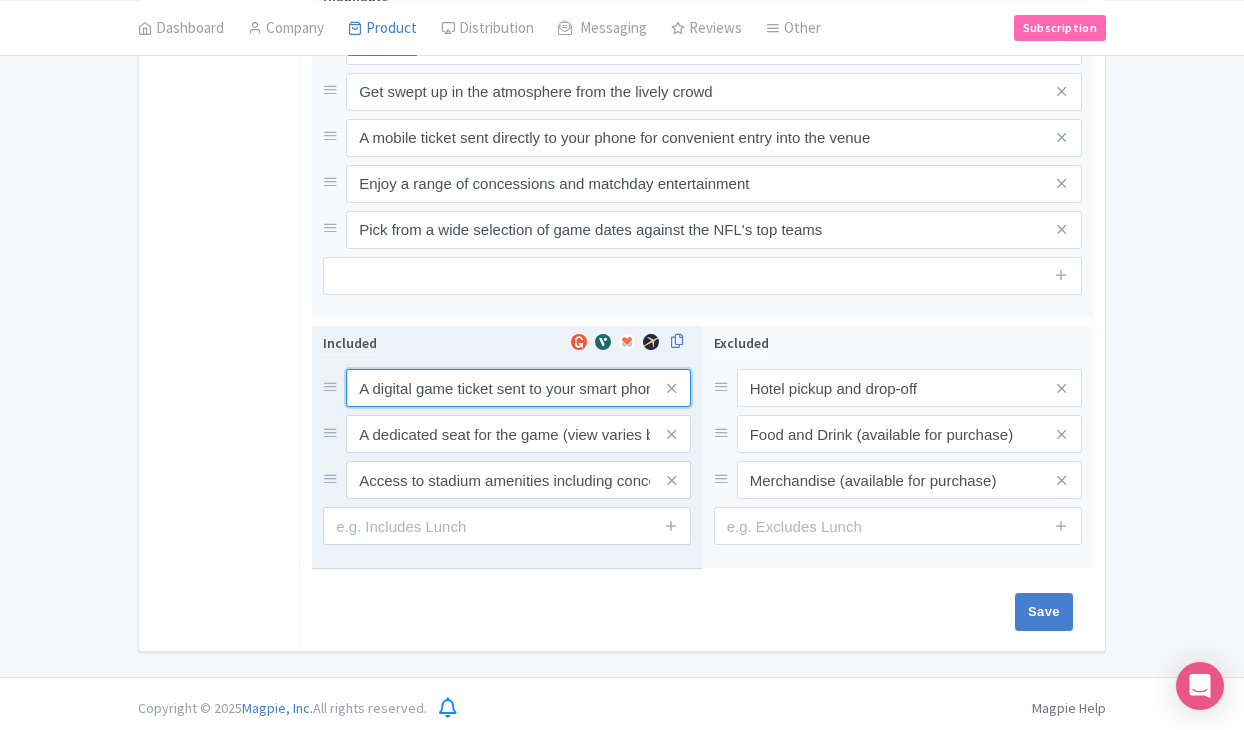 click on "A digital game ticket sent to your smart phone" at bounding box center (518, 388) 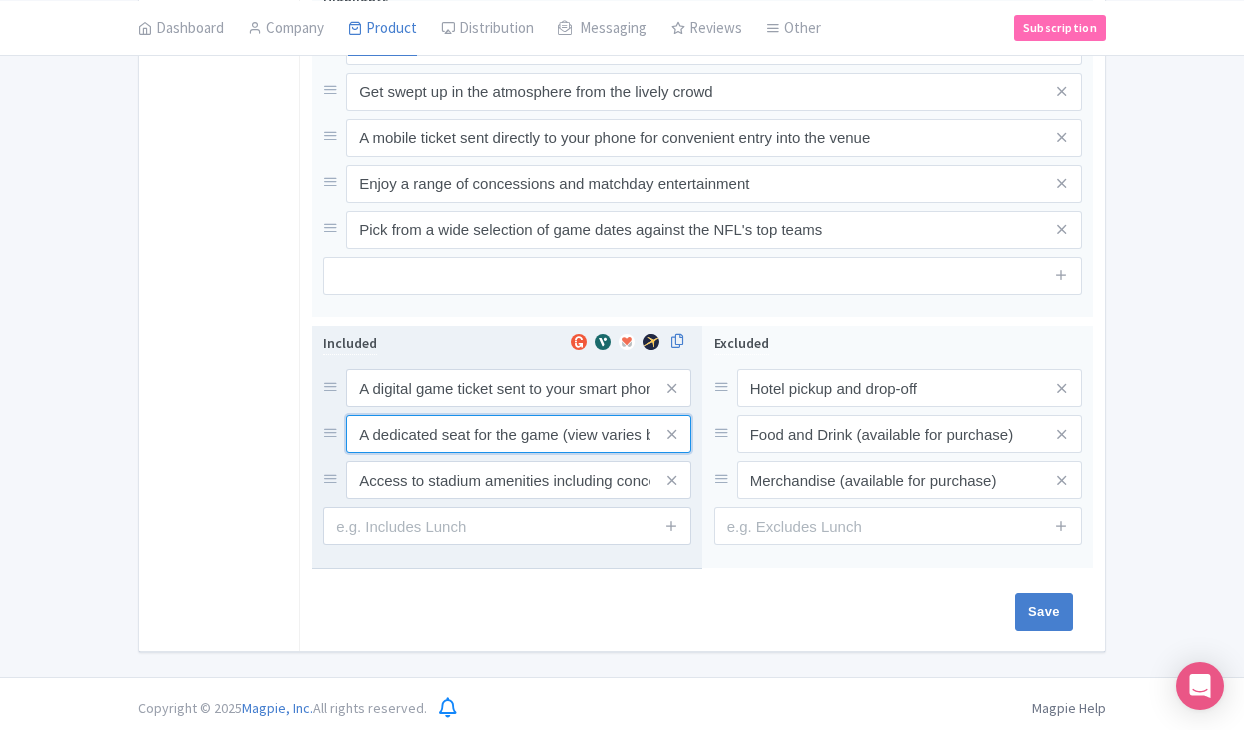 click on "A dedicated seat for the game (view varies by seat category)" at bounding box center (518, 388) 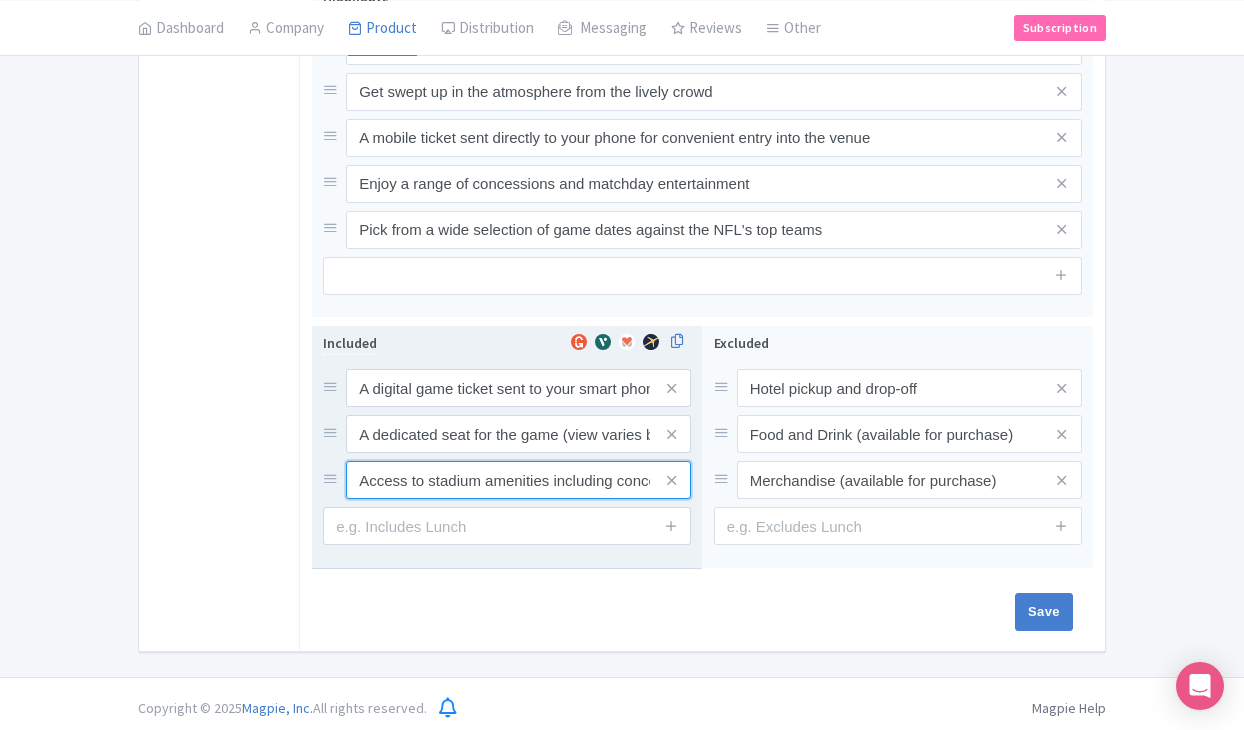 click on "Access to stadium amenities including concessions and matchday activations" at bounding box center (518, 388) 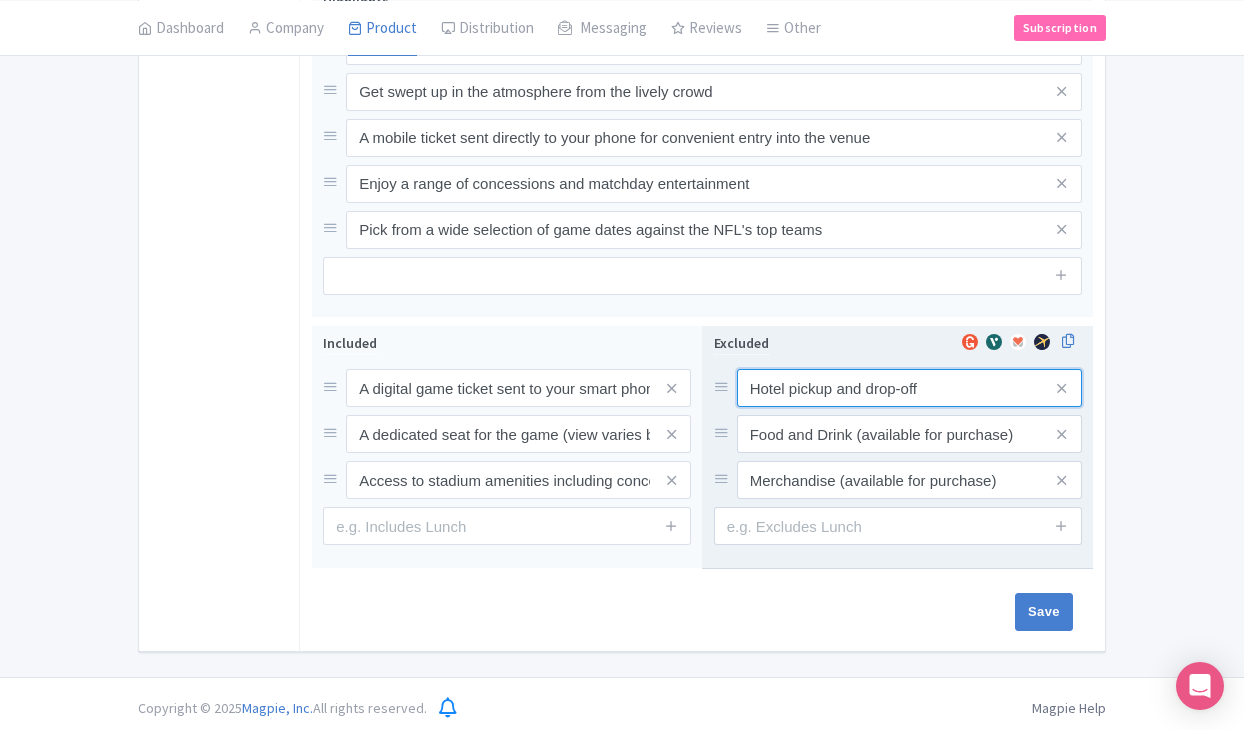 click on "Hotel pickup and drop-off" at bounding box center [909, 388] 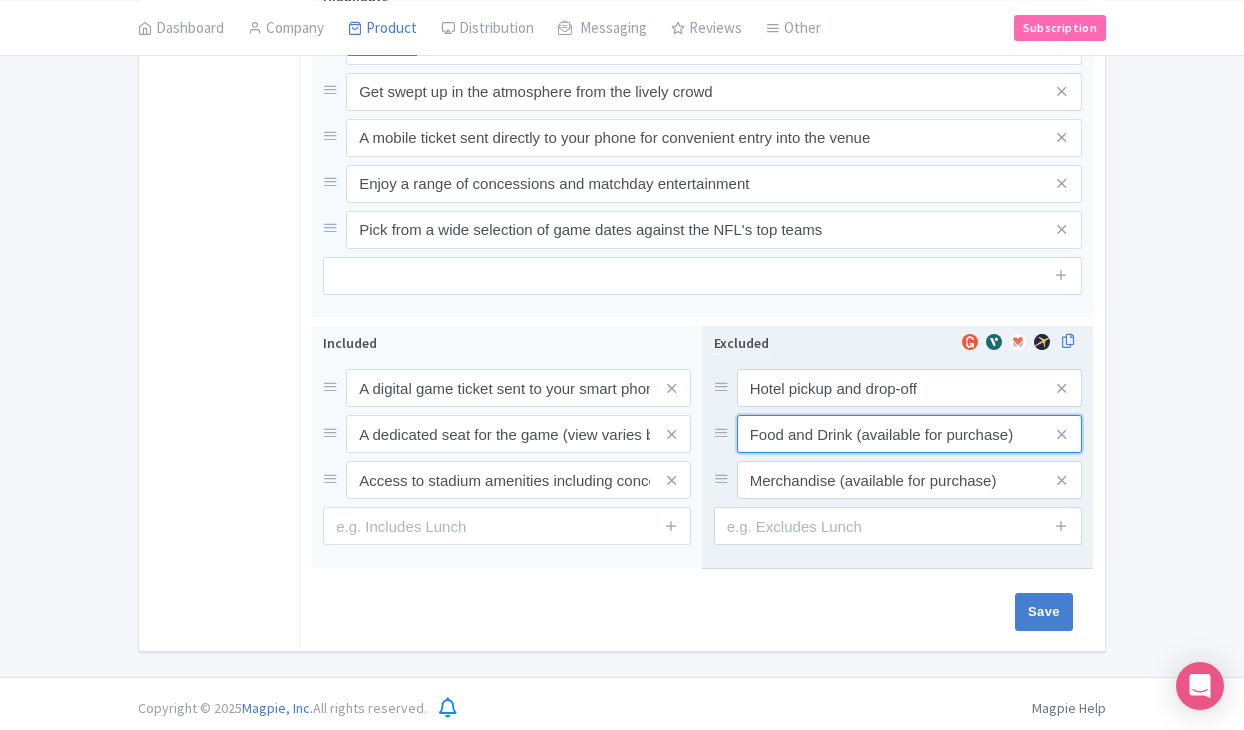 click on "Food and Drink (available for purchase)" at bounding box center (909, 388) 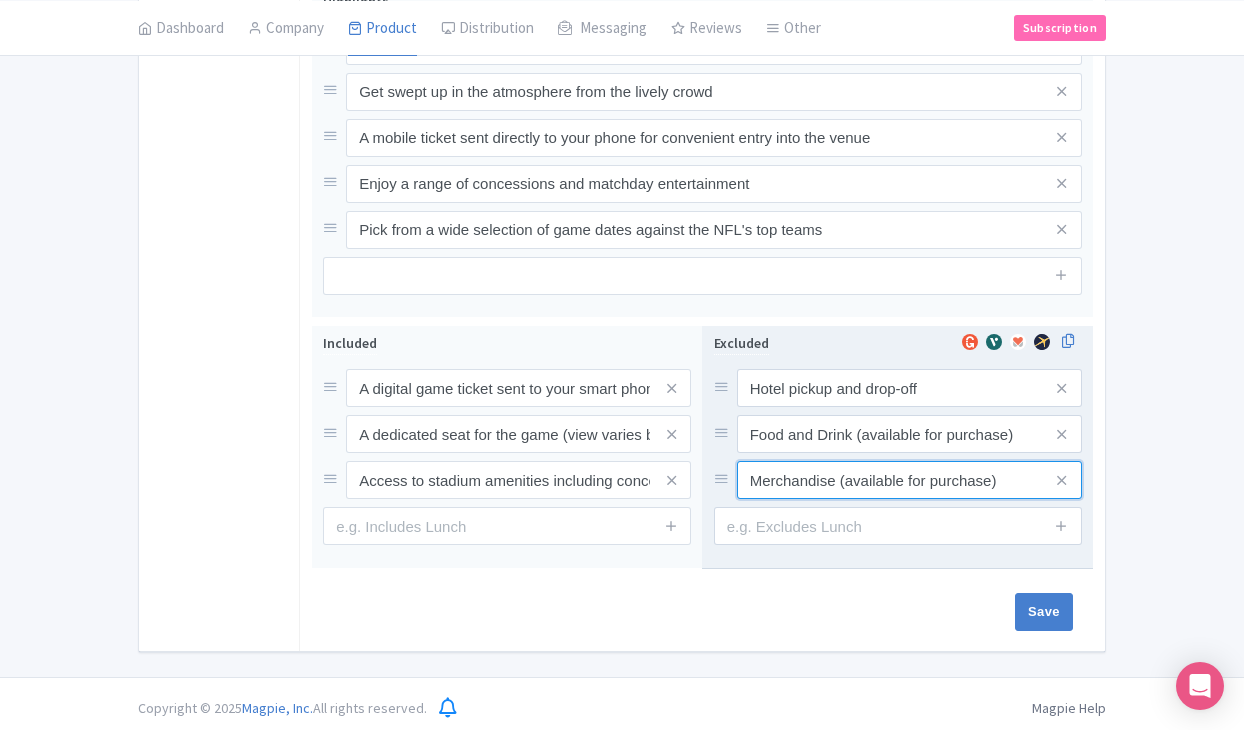 click on "Merchandise (available for purchase)" at bounding box center (909, 388) 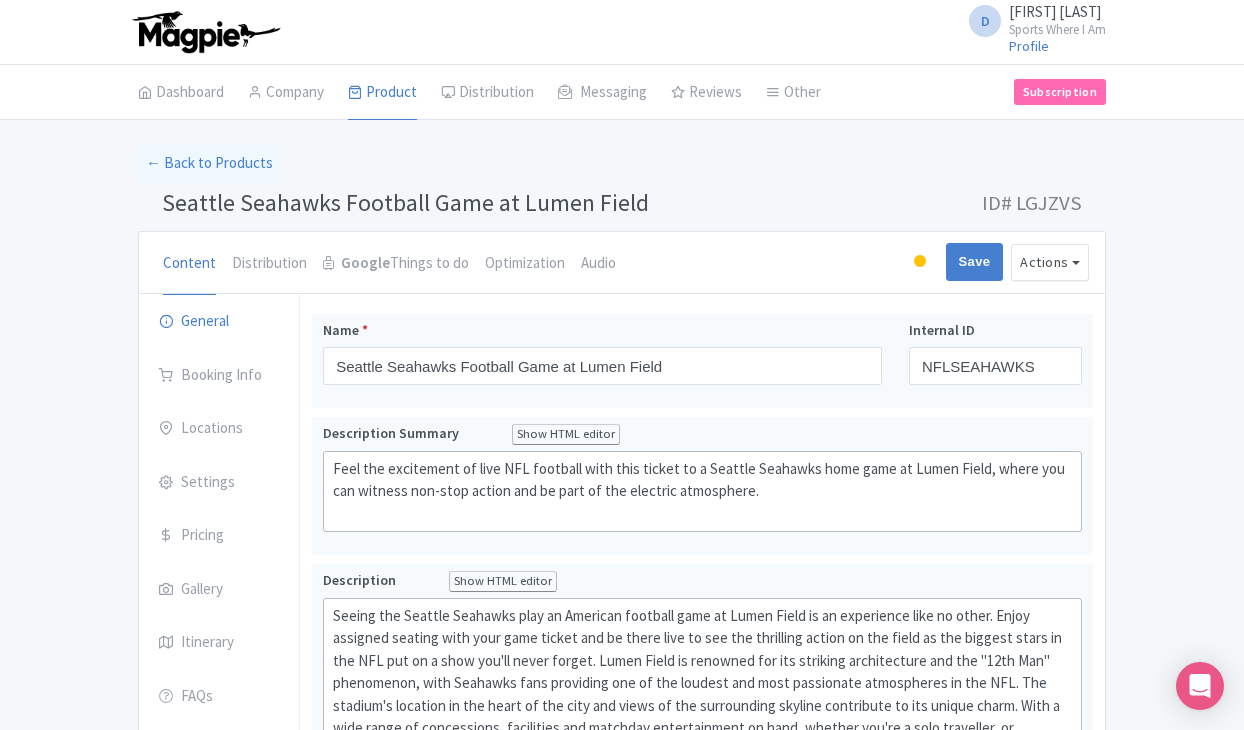 scroll, scrollTop: 0, scrollLeft: 0, axis: both 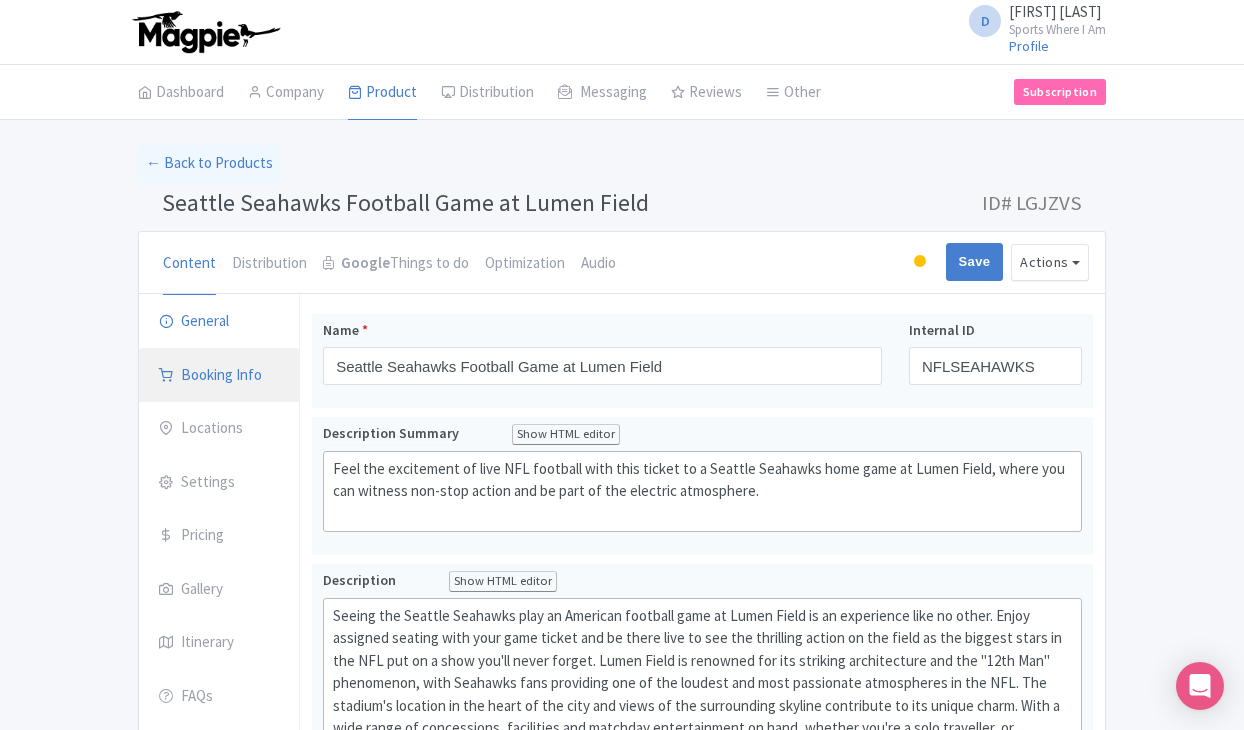 click on "Booking Info" at bounding box center (219, 376) 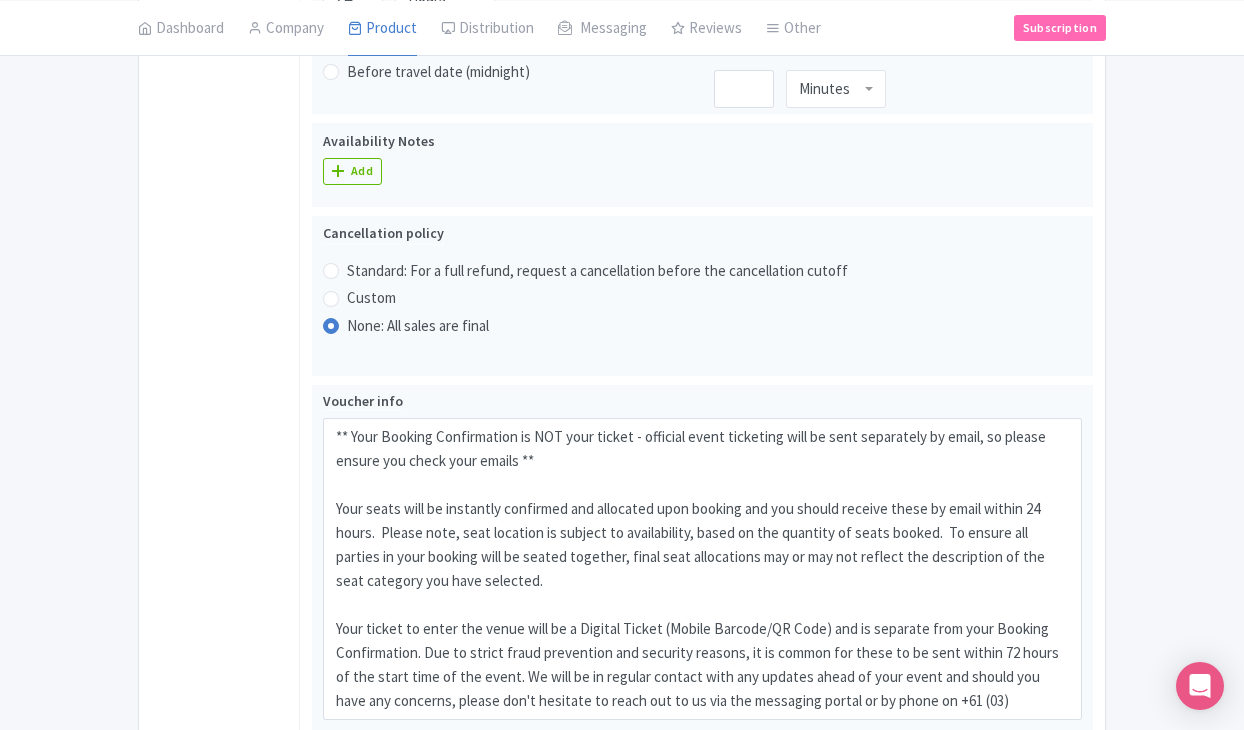 scroll, scrollTop: 1240, scrollLeft: 0, axis: vertical 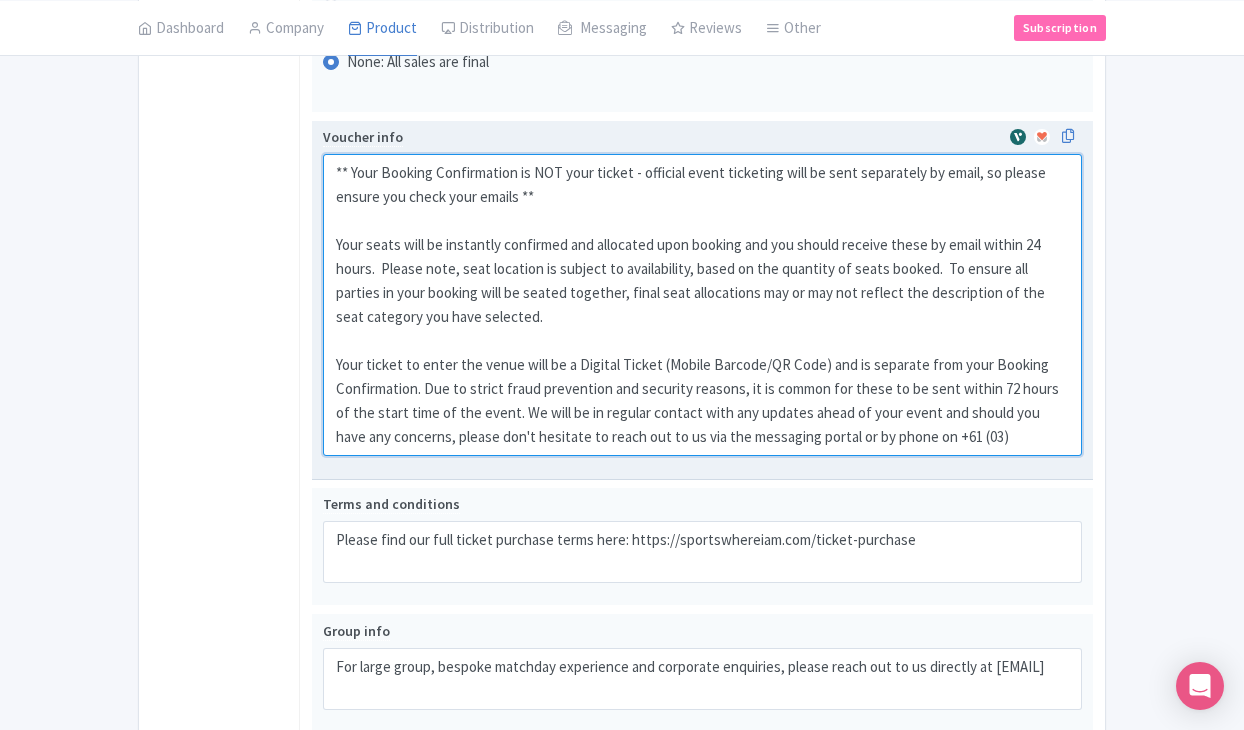 drag, startPoint x: 332, startPoint y: 165, endPoint x: 1066, endPoint y: 431, distance: 780.7125 